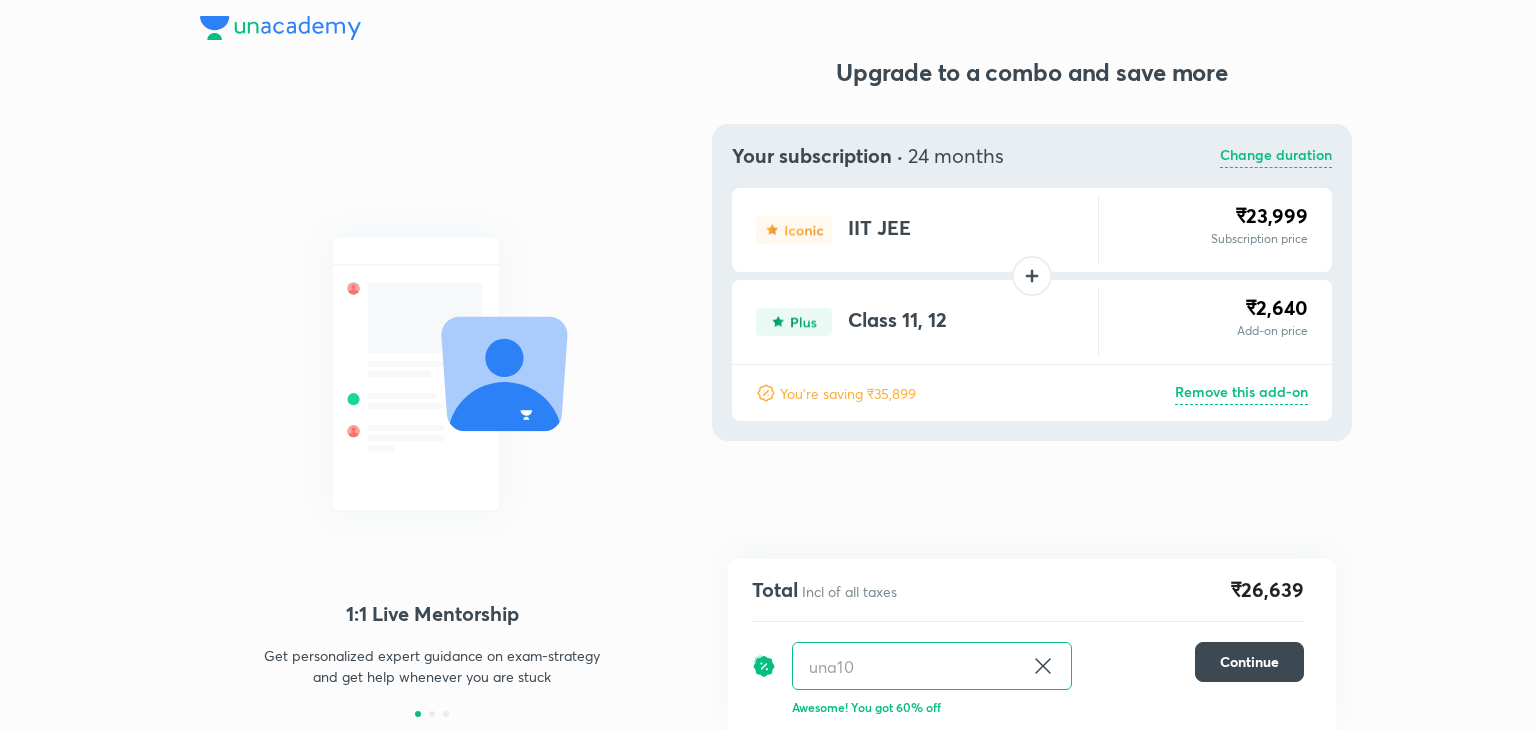 scroll, scrollTop: 0, scrollLeft: 0, axis: both 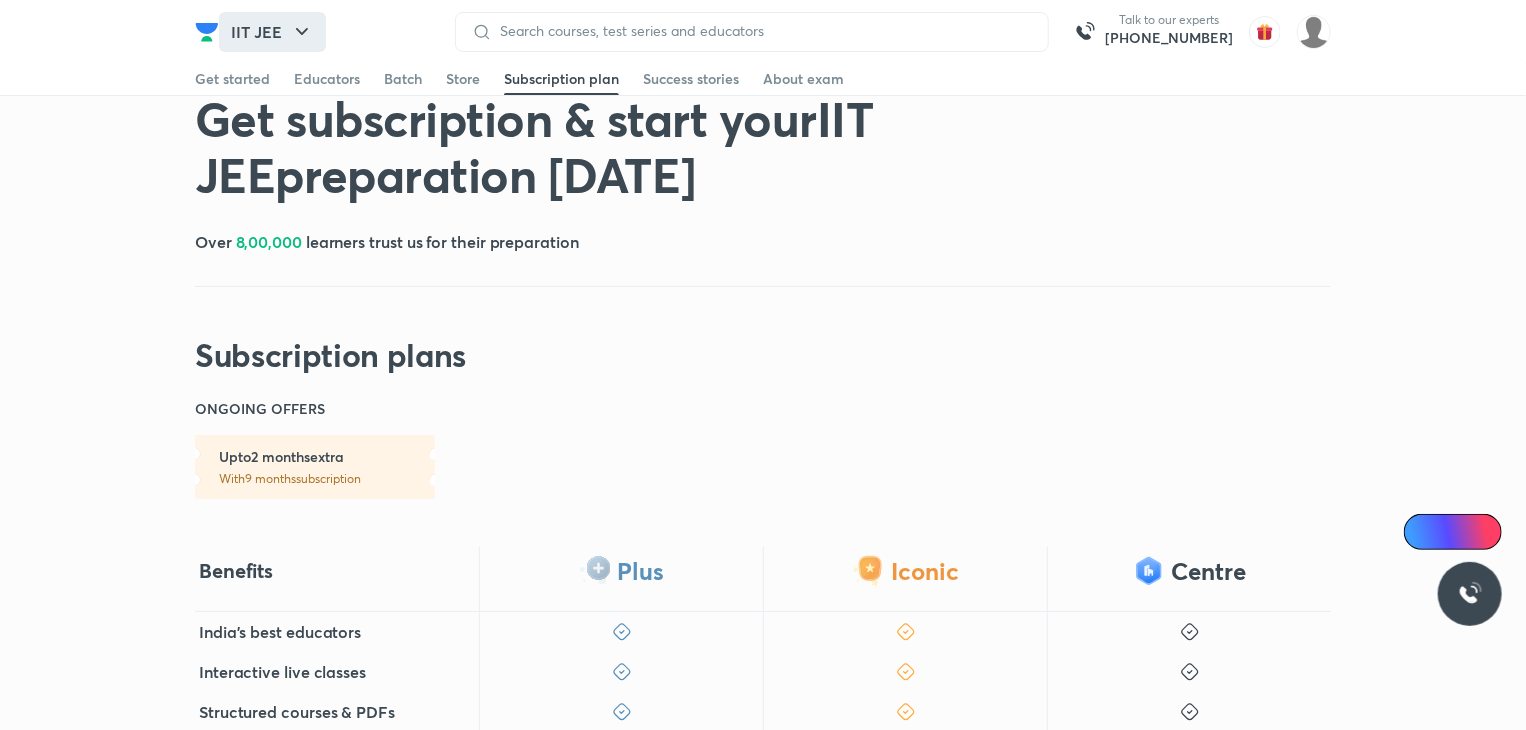 click on "IIT JEE" at bounding box center (272, 32) 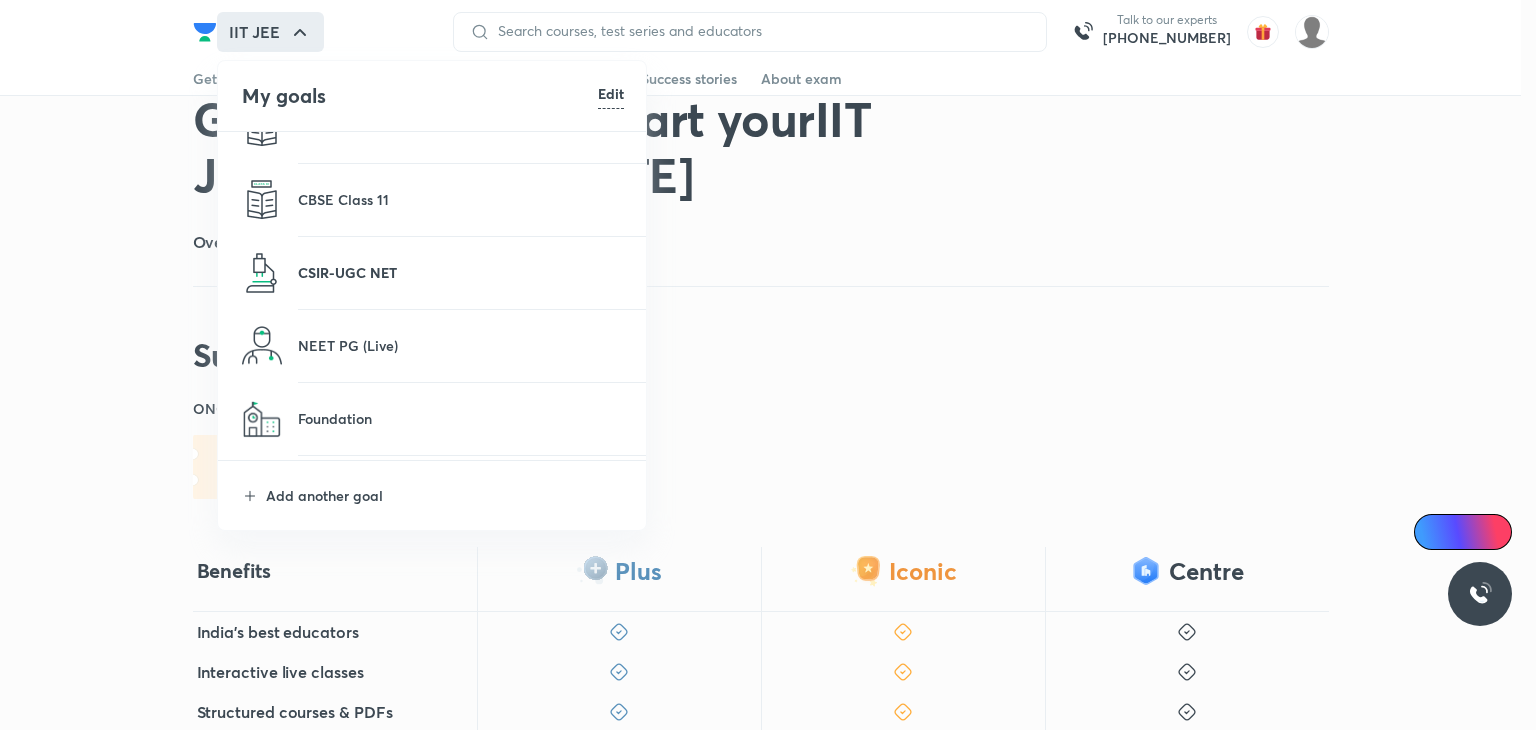 scroll, scrollTop: 336, scrollLeft: 0, axis: vertical 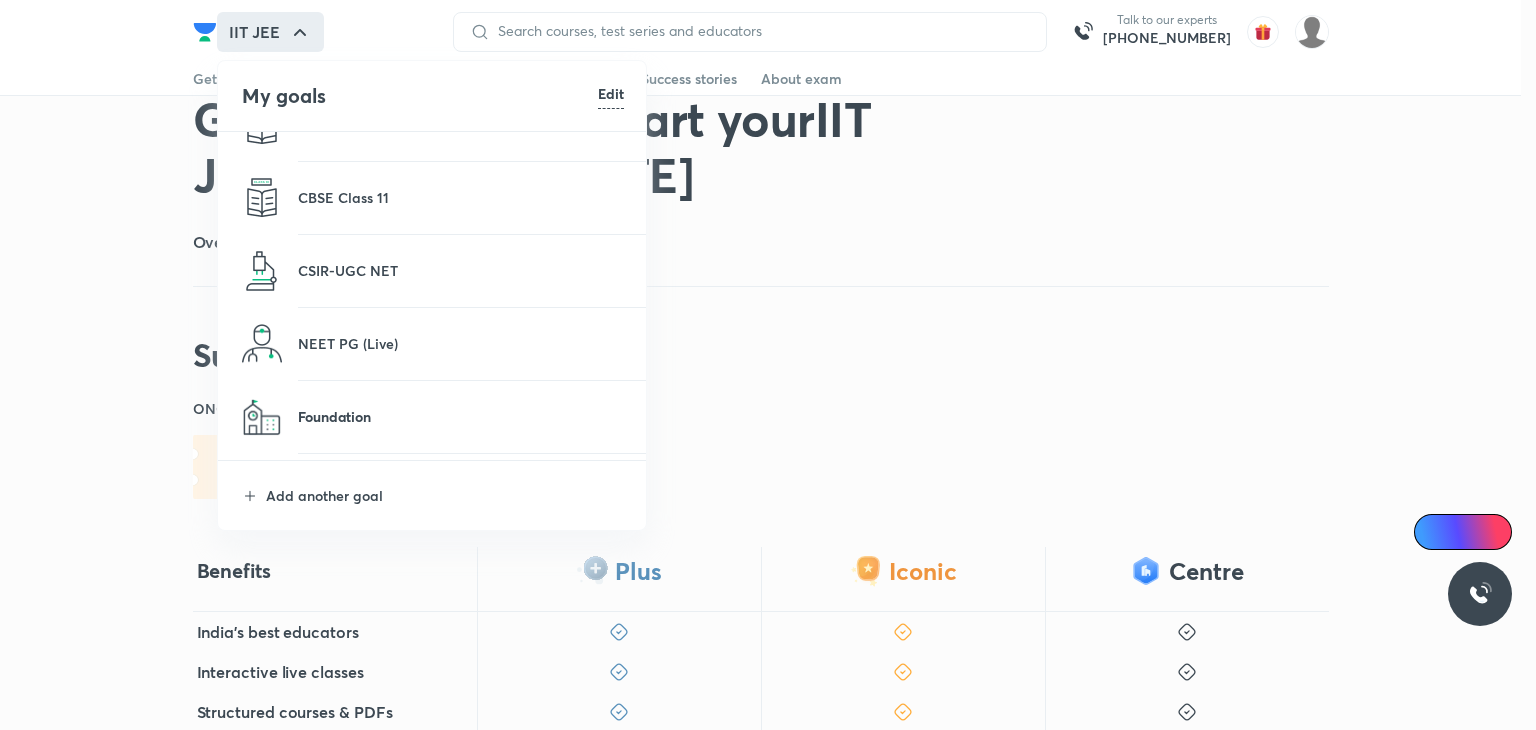 click on "Foundation" at bounding box center [461, 416] 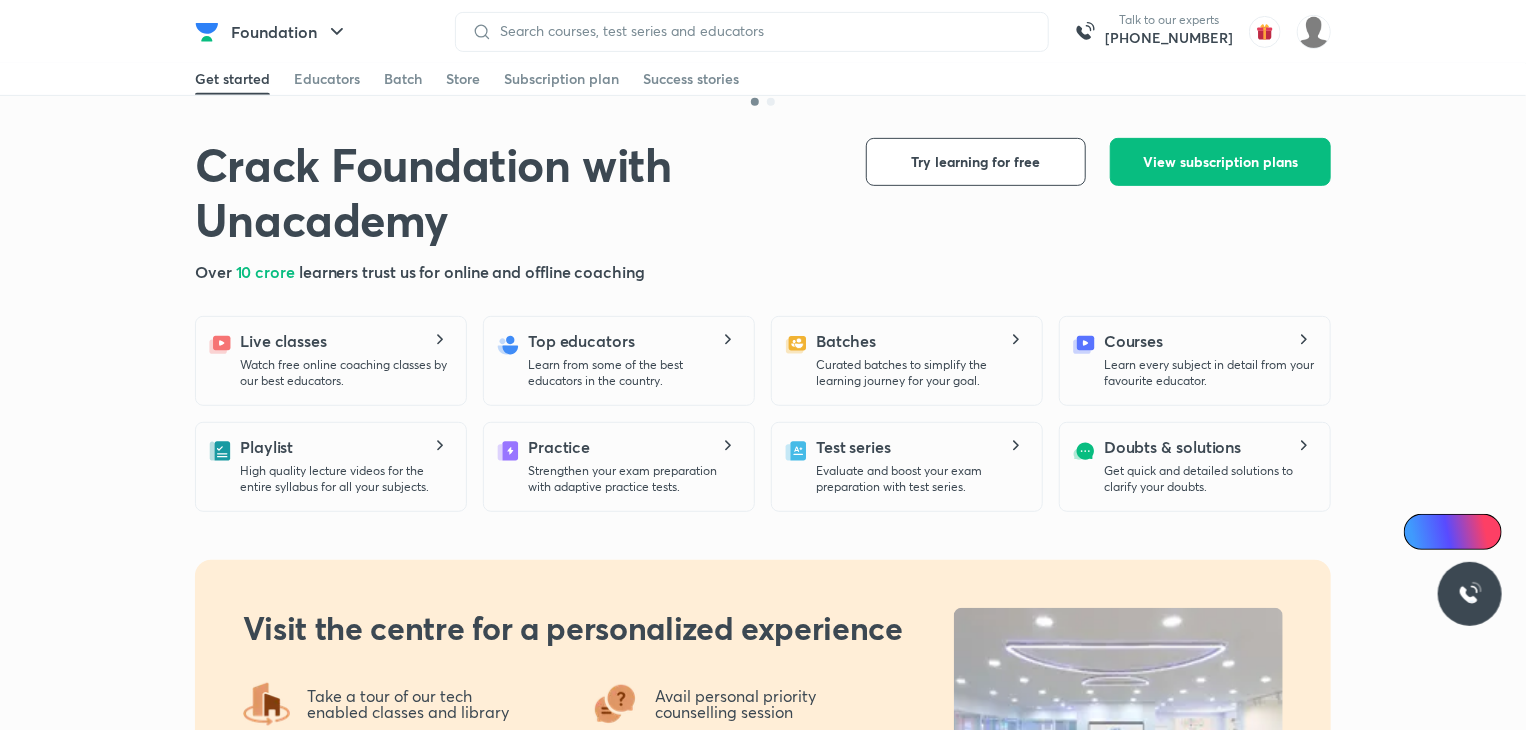 scroll, scrollTop: 408, scrollLeft: 0, axis: vertical 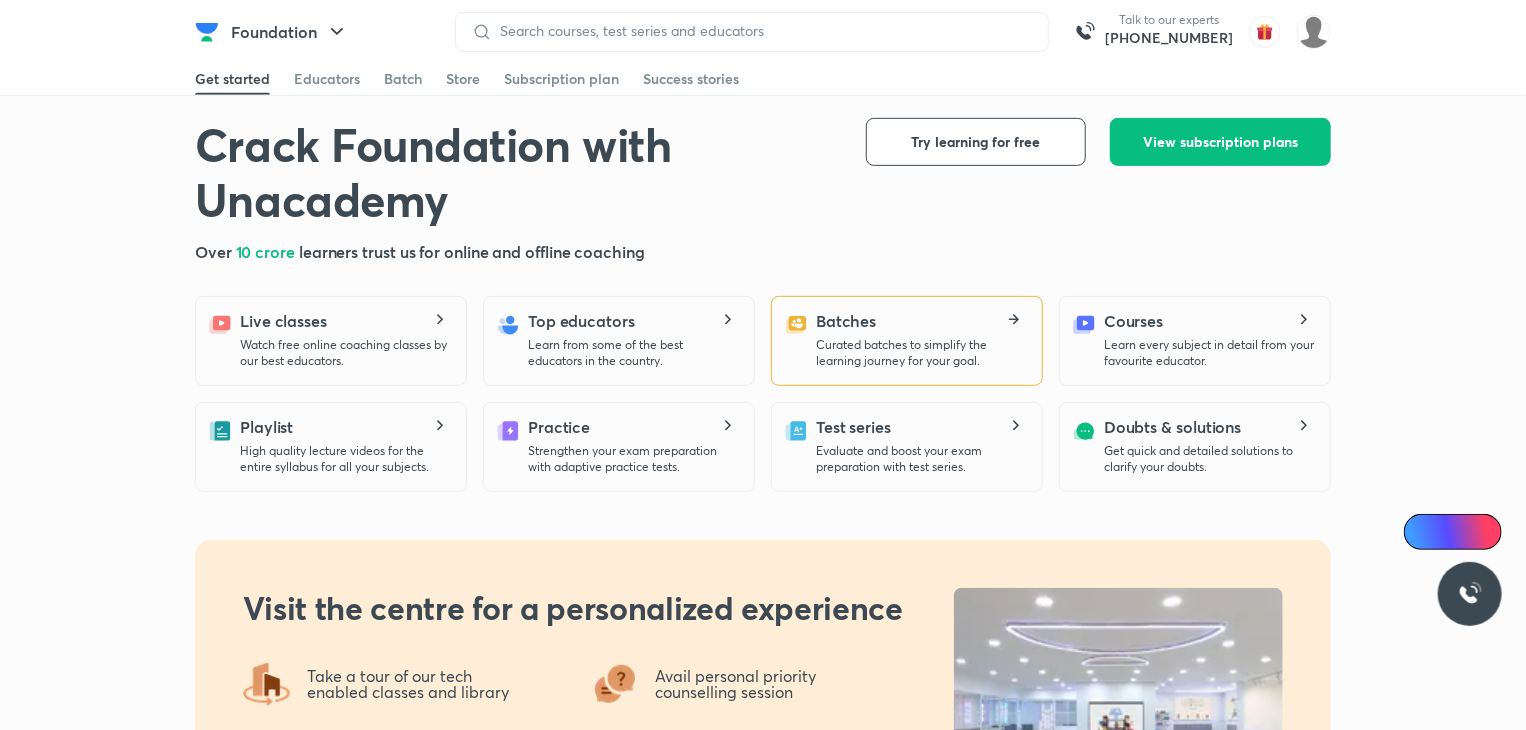 click on "Batches" at bounding box center (846, 321) 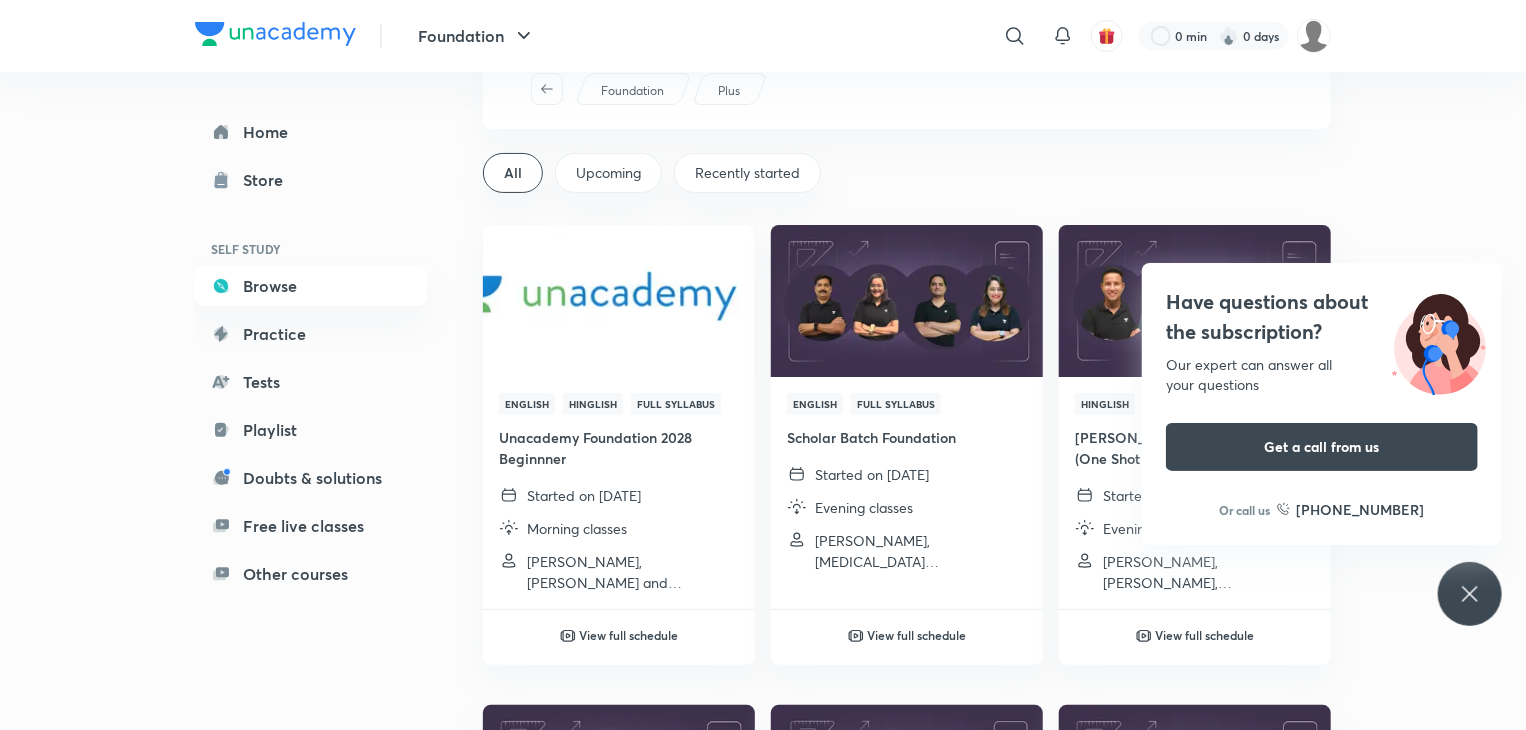 scroll, scrollTop: 0, scrollLeft: 0, axis: both 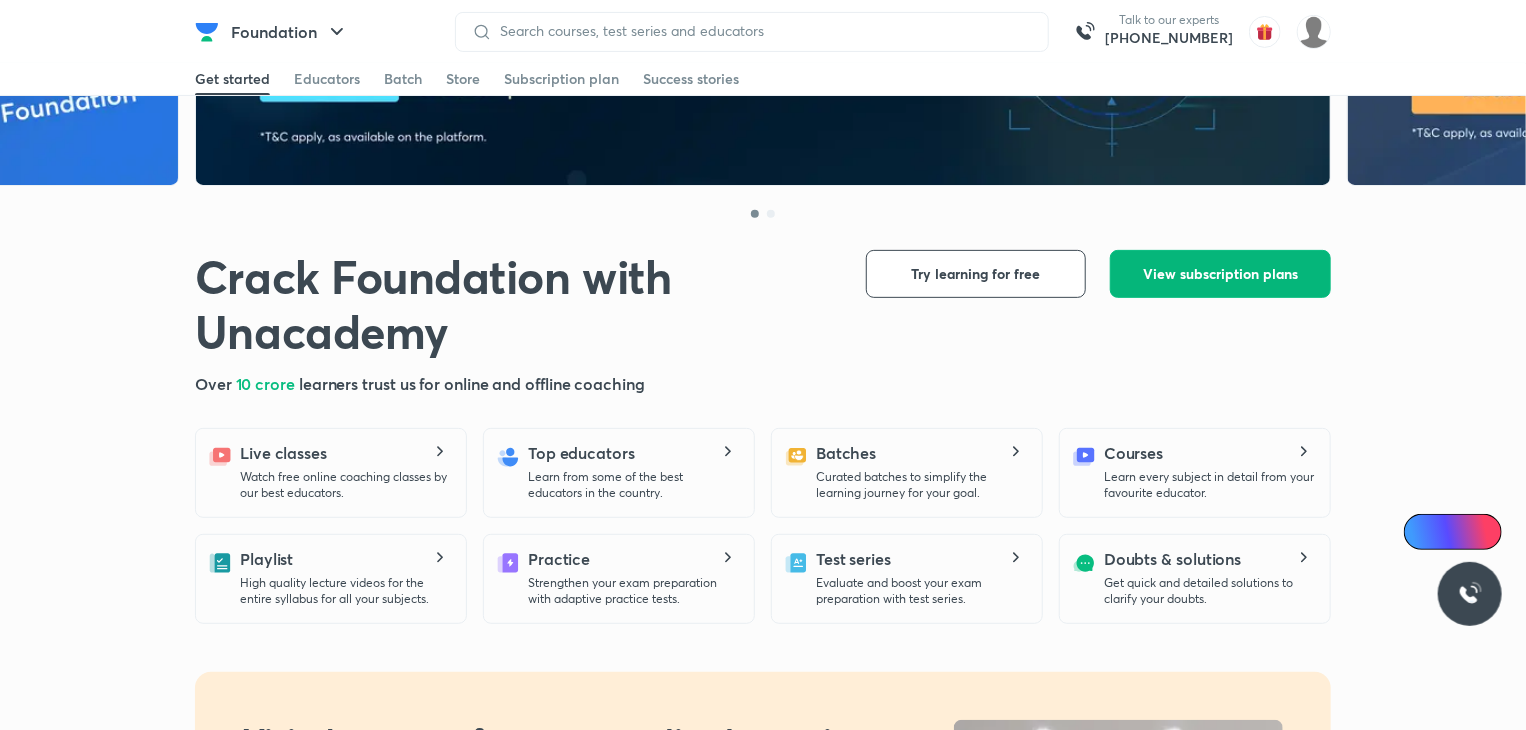 click on "View subscription plans" at bounding box center (1220, 274) 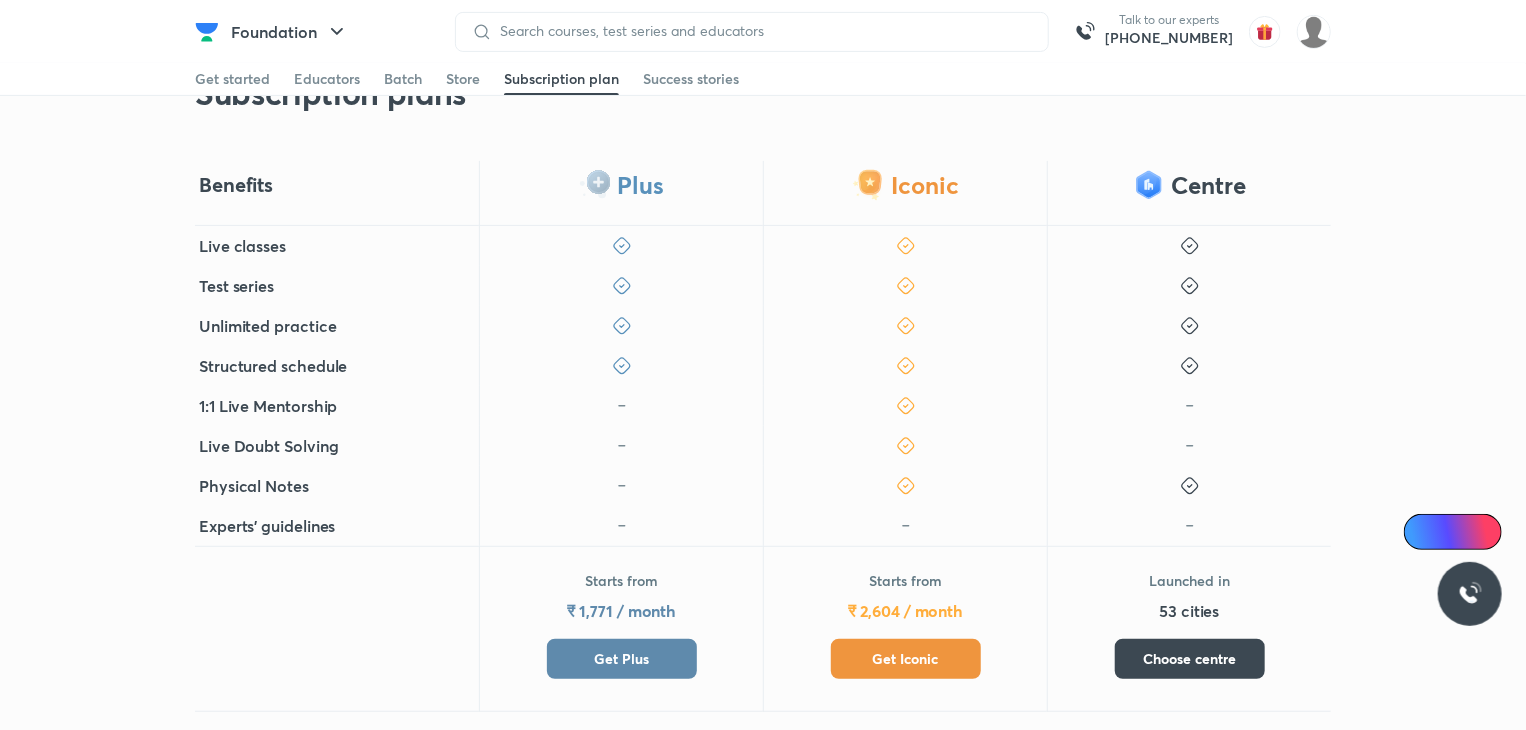 scroll, scrollTop: 355, scrollLeft: 0, axis: vertical 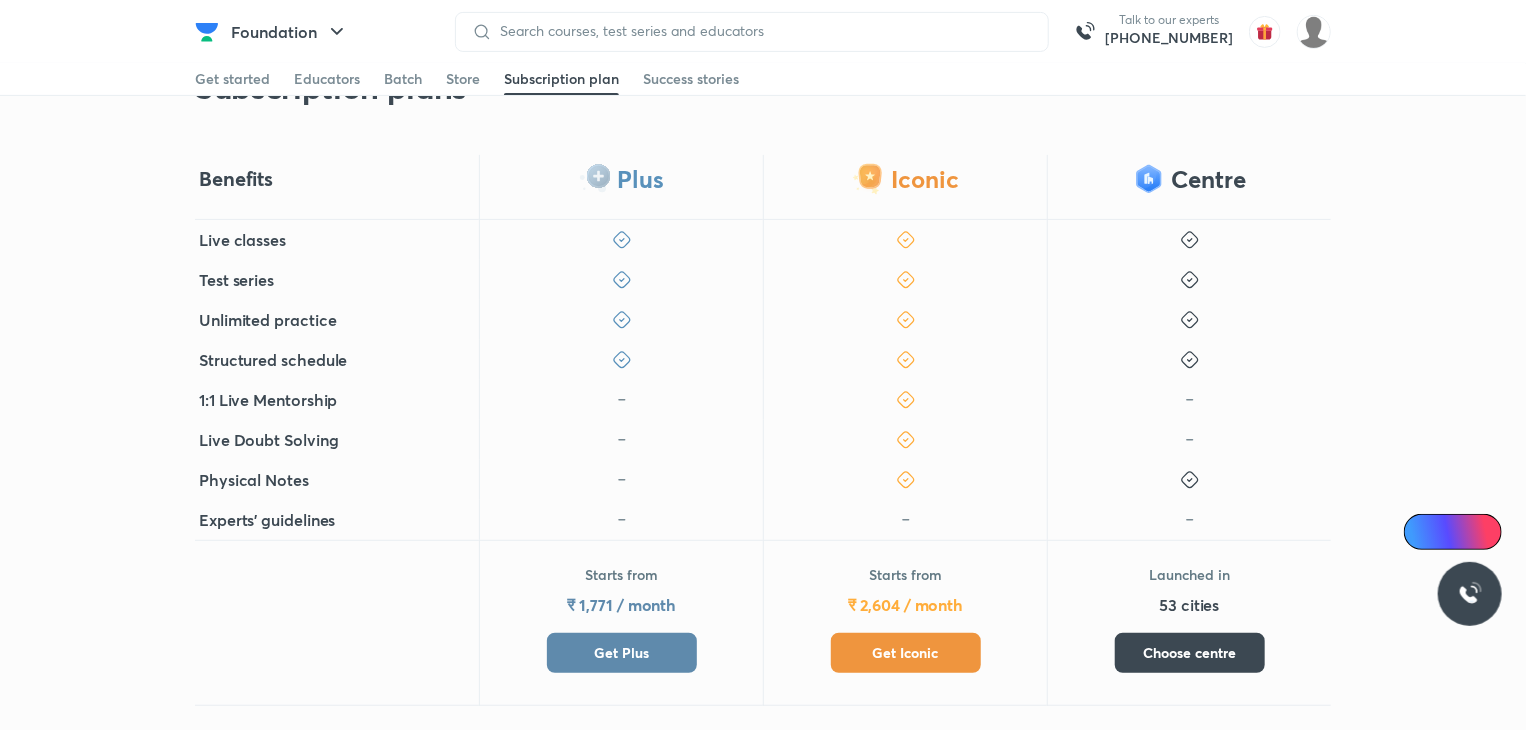 click on "Get Plus" at bounding box center [622, 653] 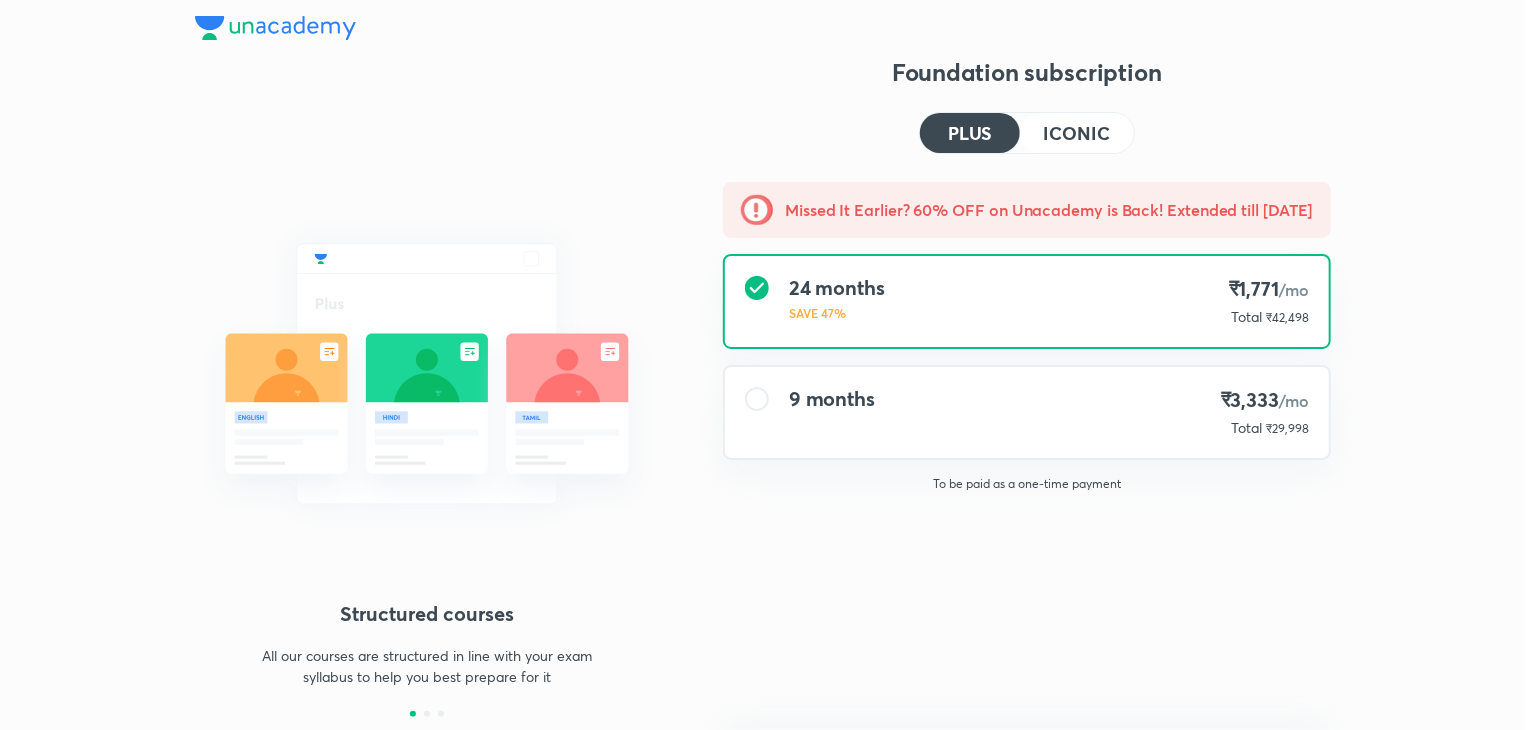 scroll, scrollTop: 0, scrollLeft: 0, axis: both 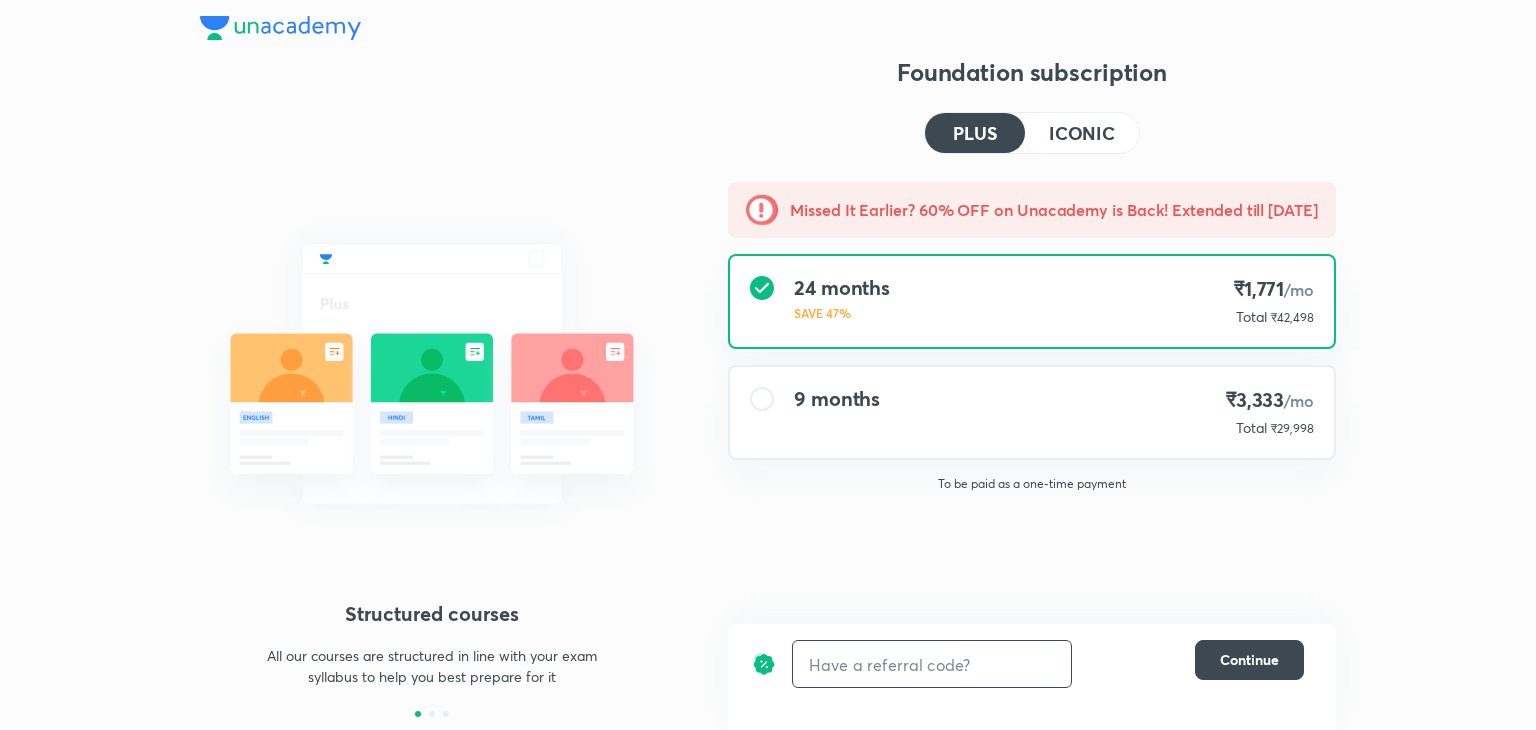 click at bounding box center (932, 664) 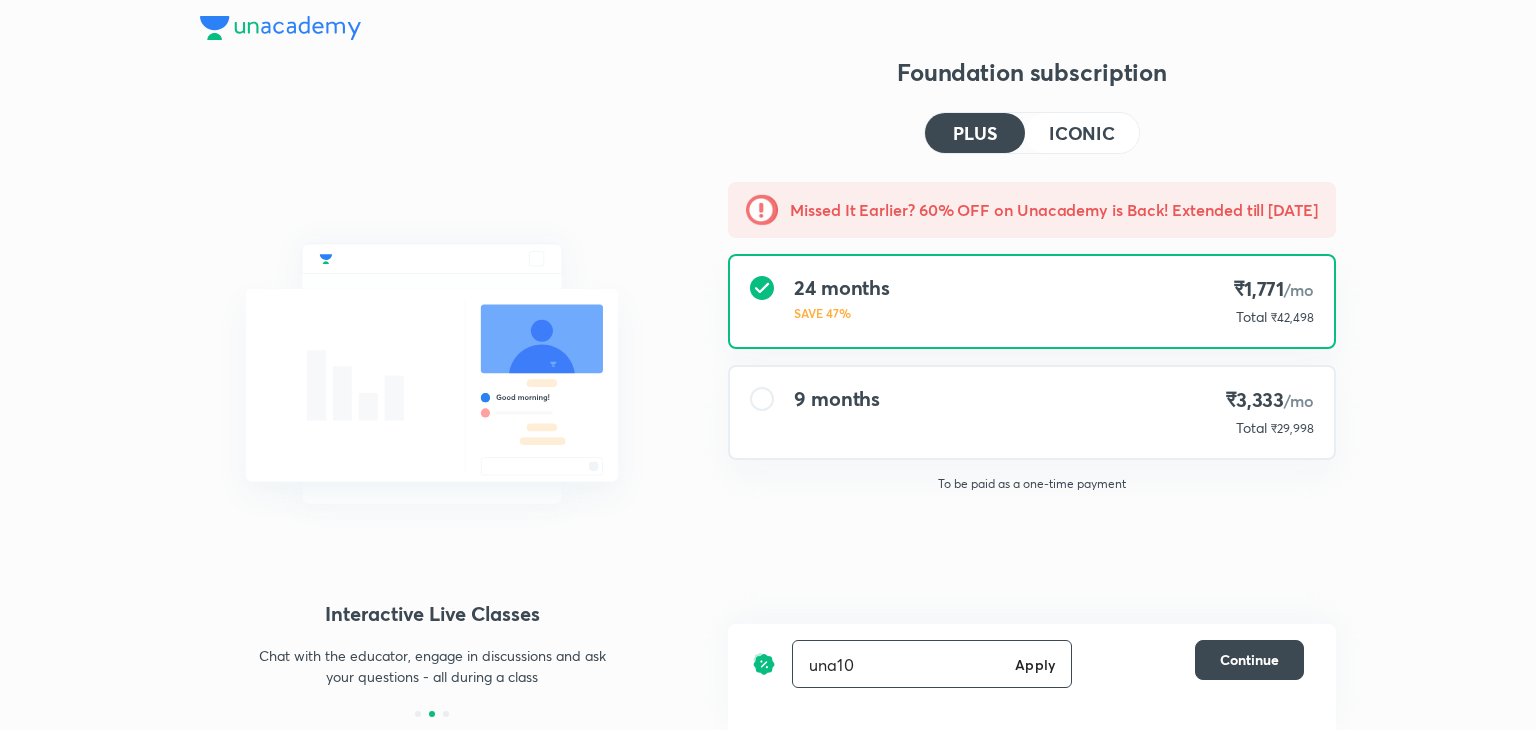 type on "una10" 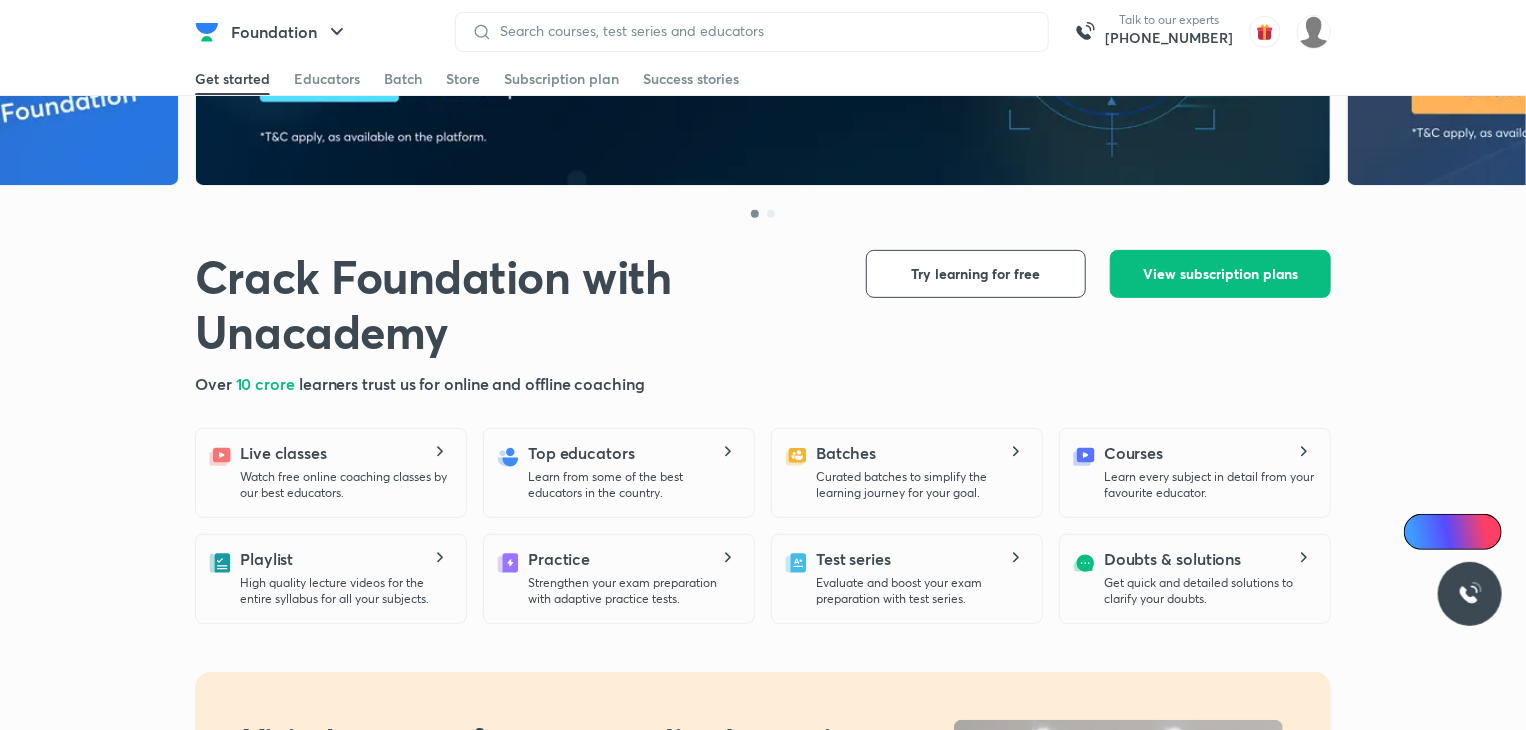 scroll, scrollTop: 0, scrollLeft: 0, axis: both 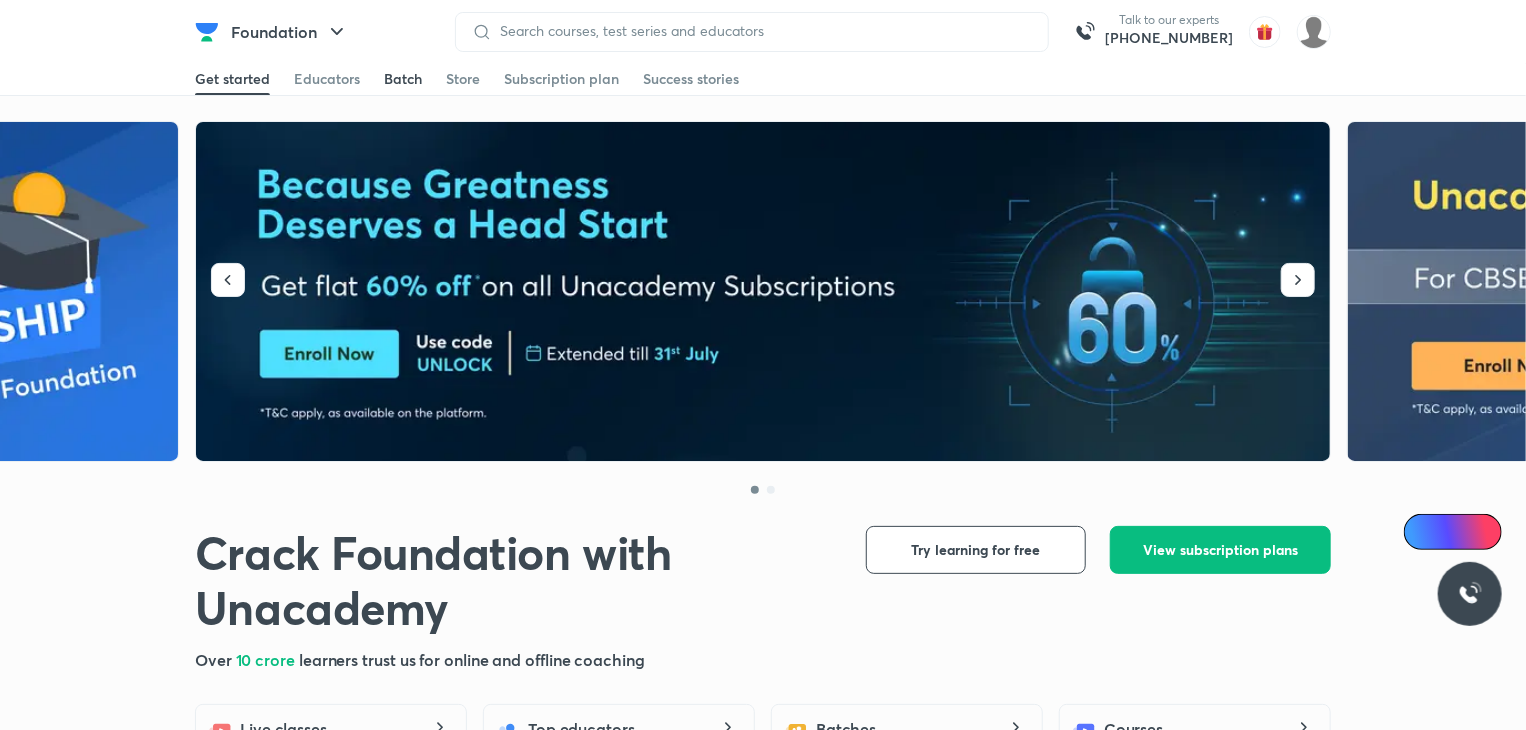click on "Batch" at bounding box center (403, 79) 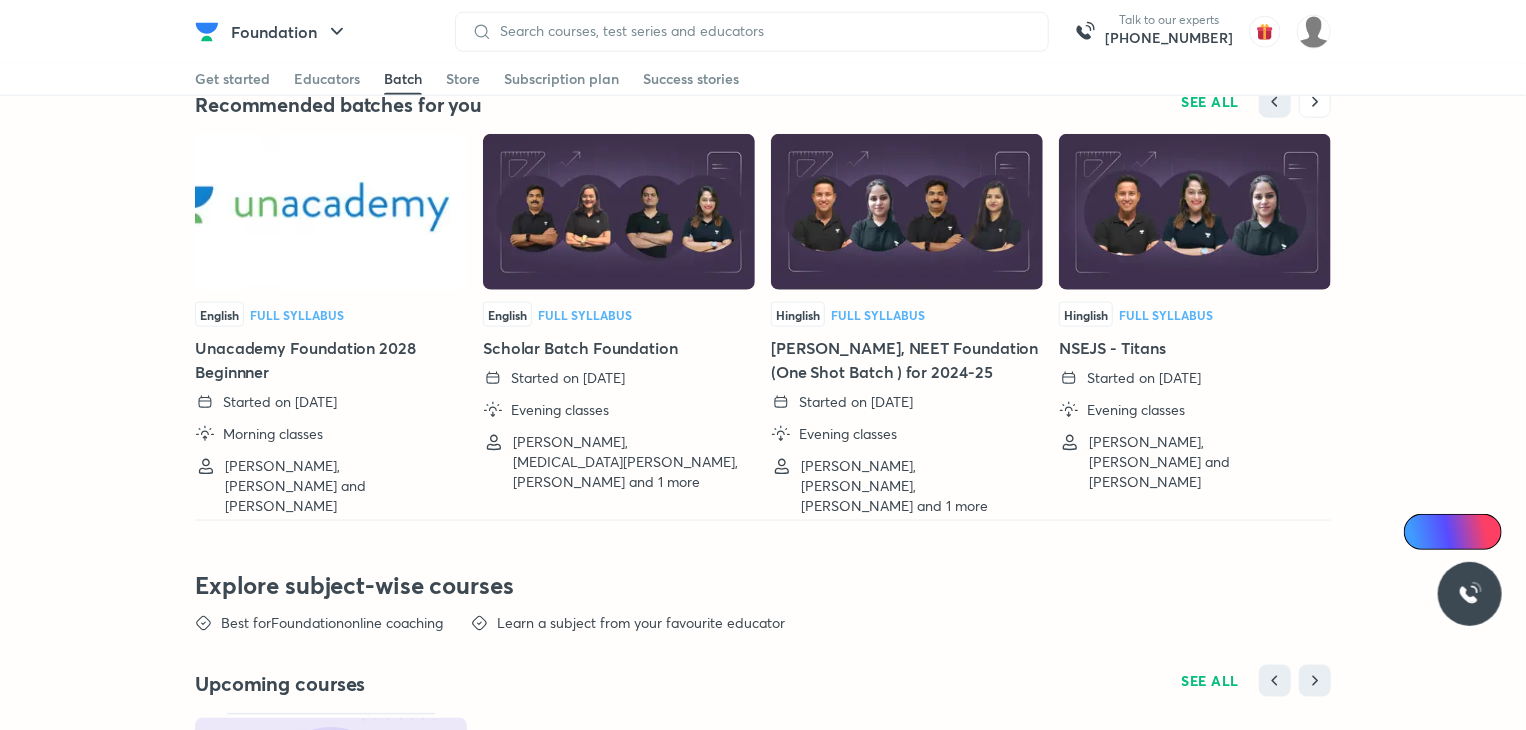 scroll, scrollTop: 4943, scrollLeft: 0, axis: vertical 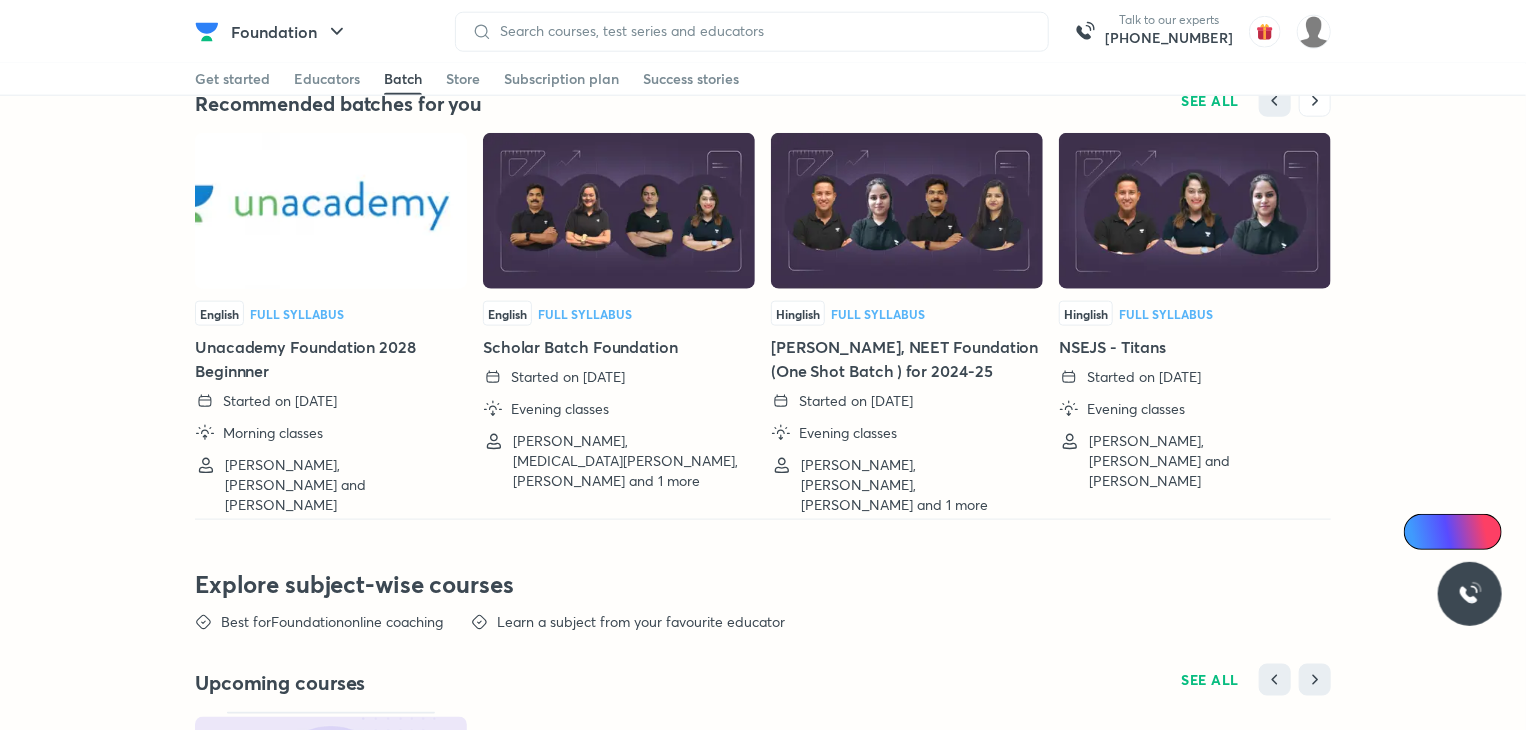 click at bounding box center [331, 211] 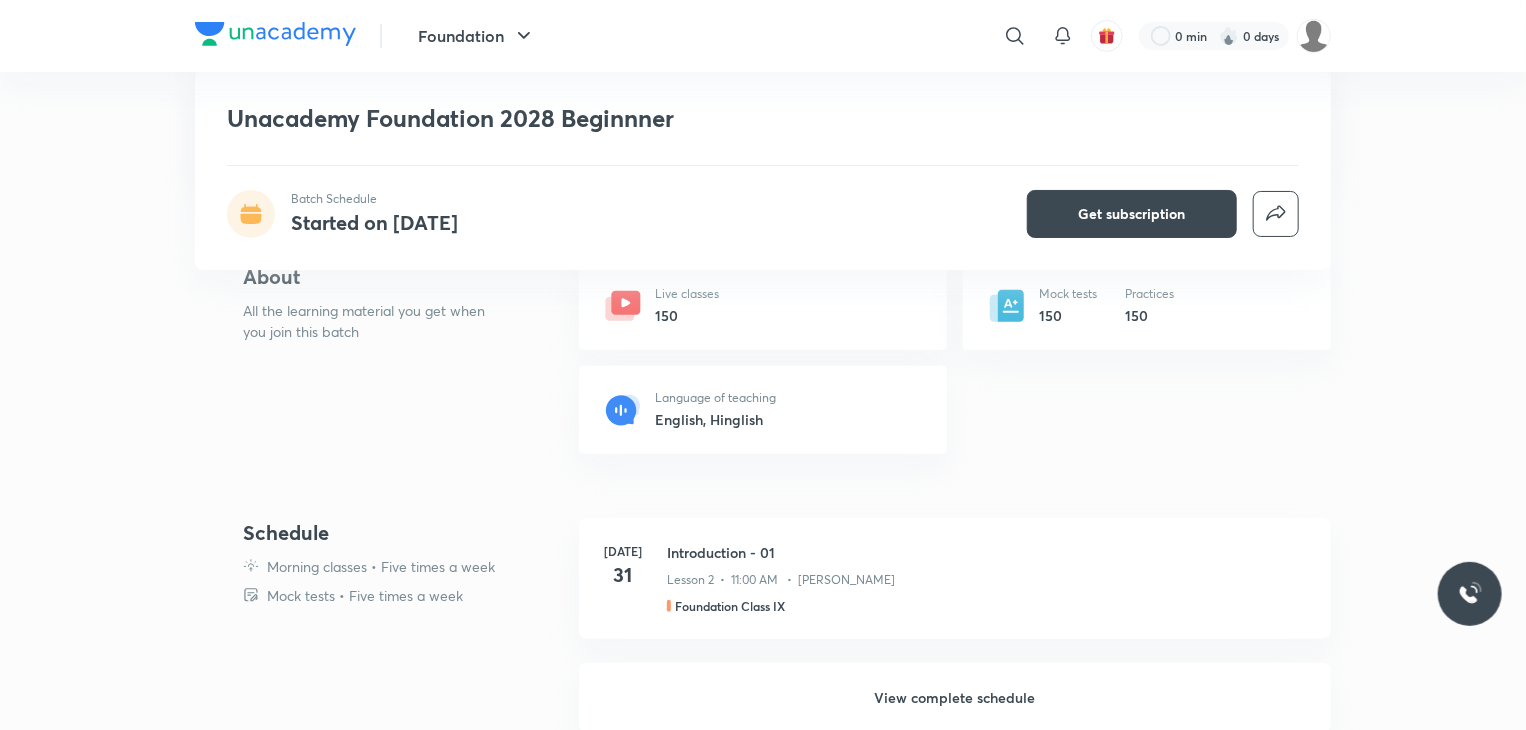 scroll, scrollTop: 360, scrollLeft: 0, axis: vertical 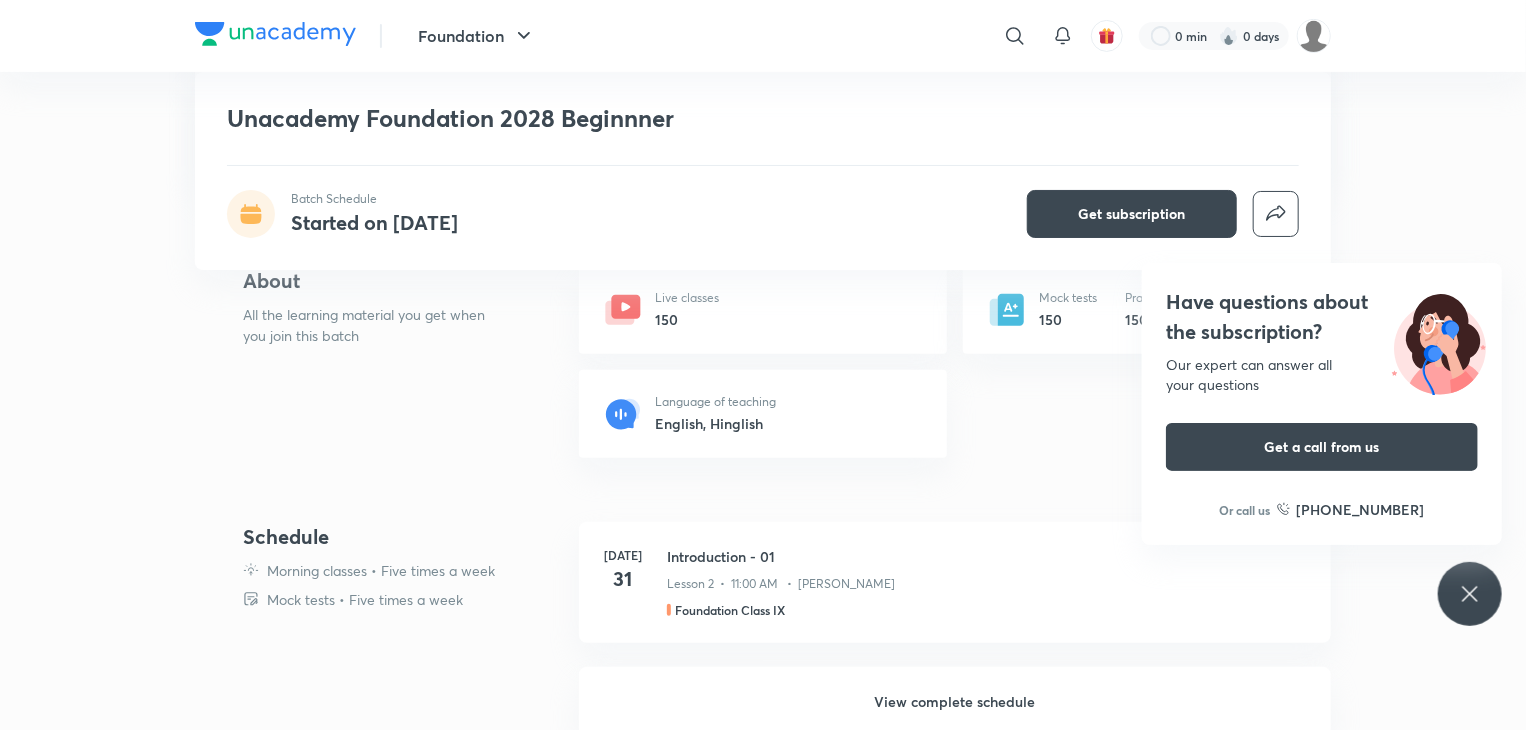 click on "Have questions about the subscription? Our expert can answer all your questions Get a call from us Or call us [PHONE_NUMBER]" at bounding box center [1470, 594] 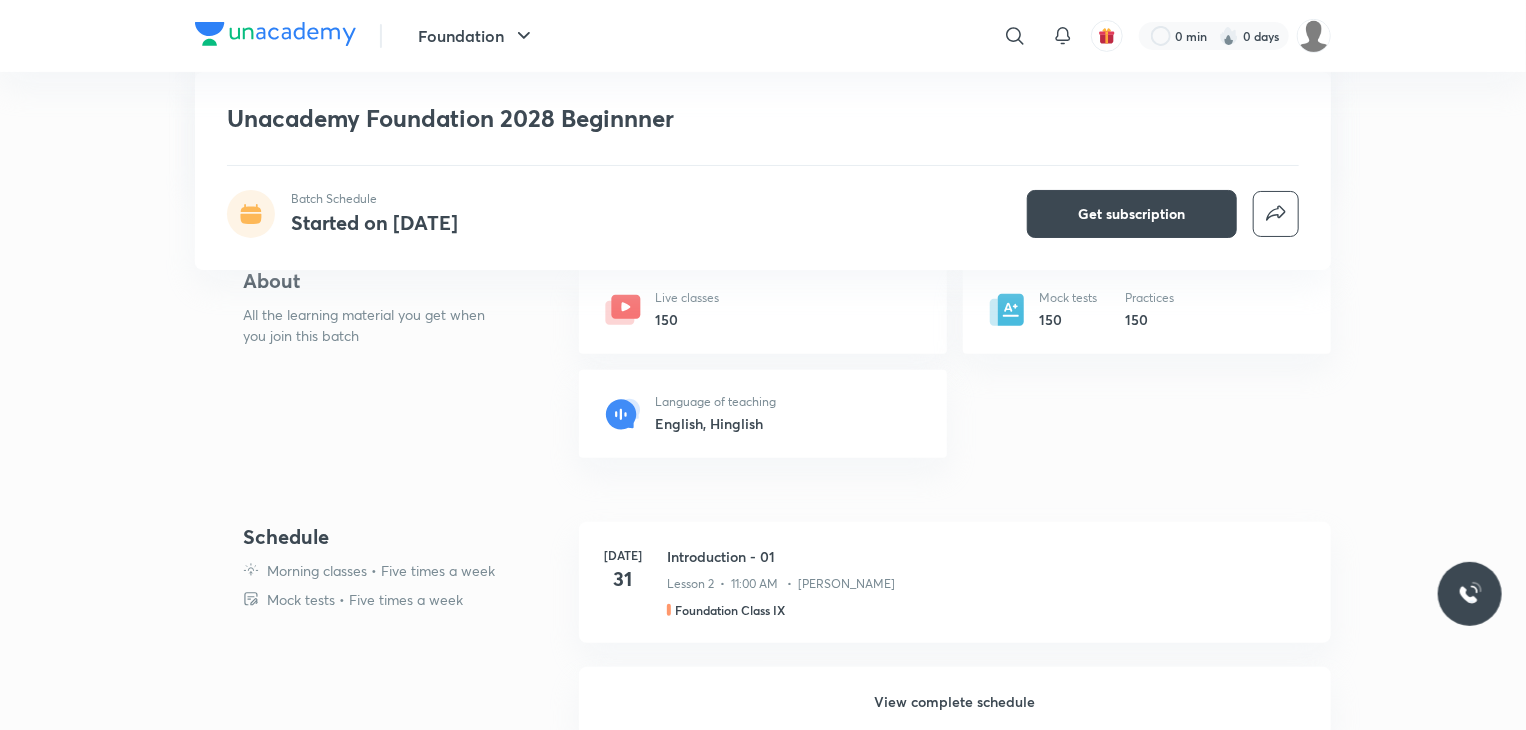 click on "Schedule Morning classes • Five times a week Mock tests • Five times a week" at bounding box center [403, 594] 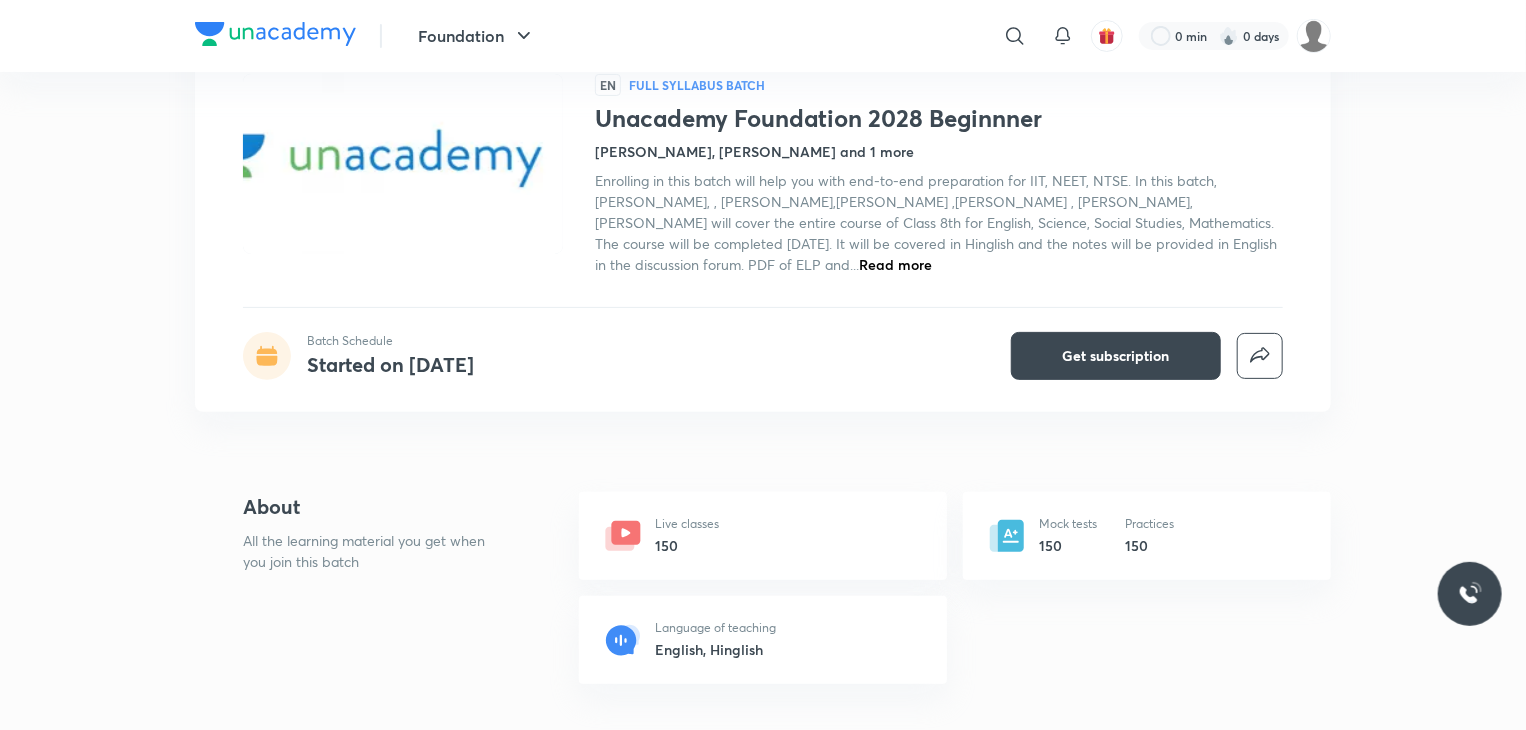 scroll, scrollTop: 0, scrollLeft: 0, axis: both 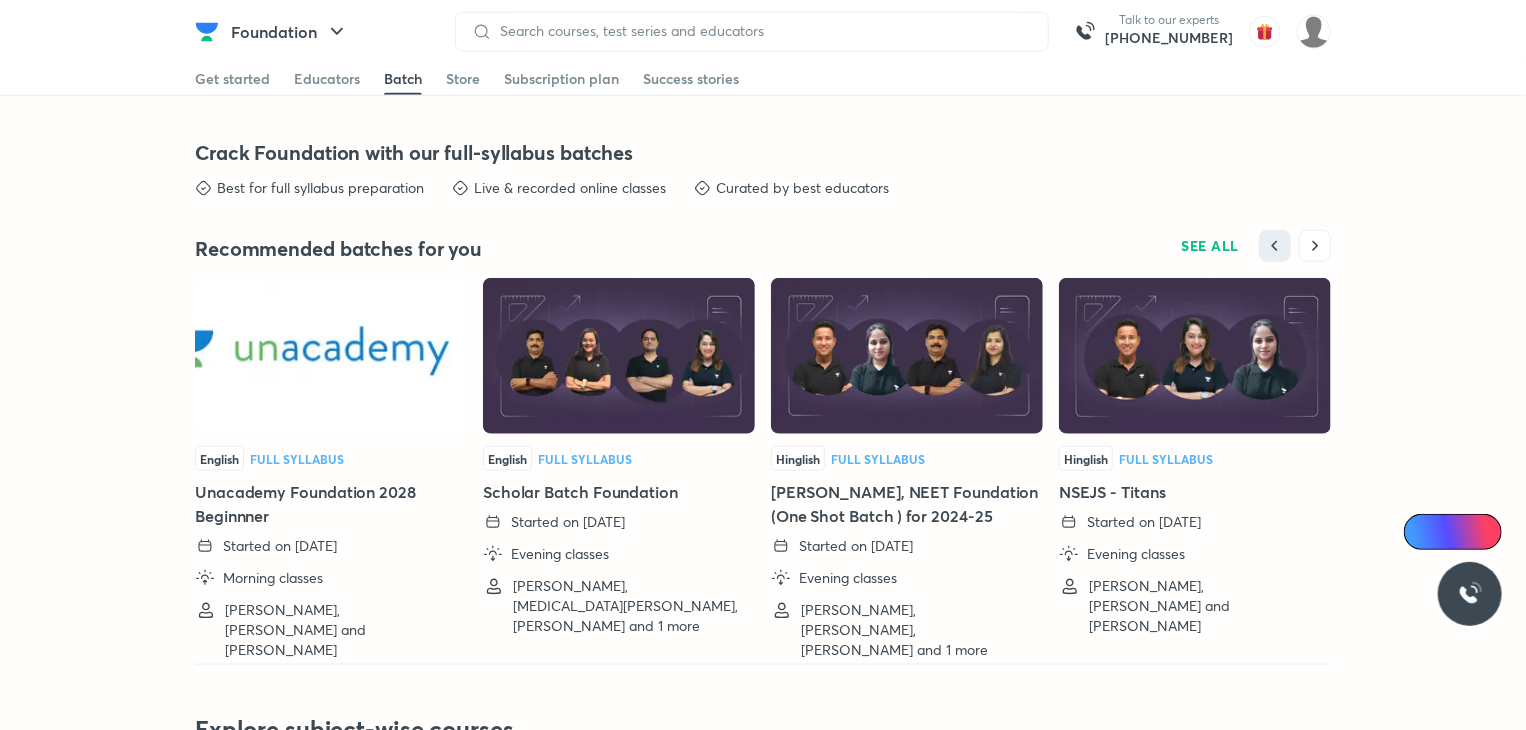 click at bounding box center (619, 356) 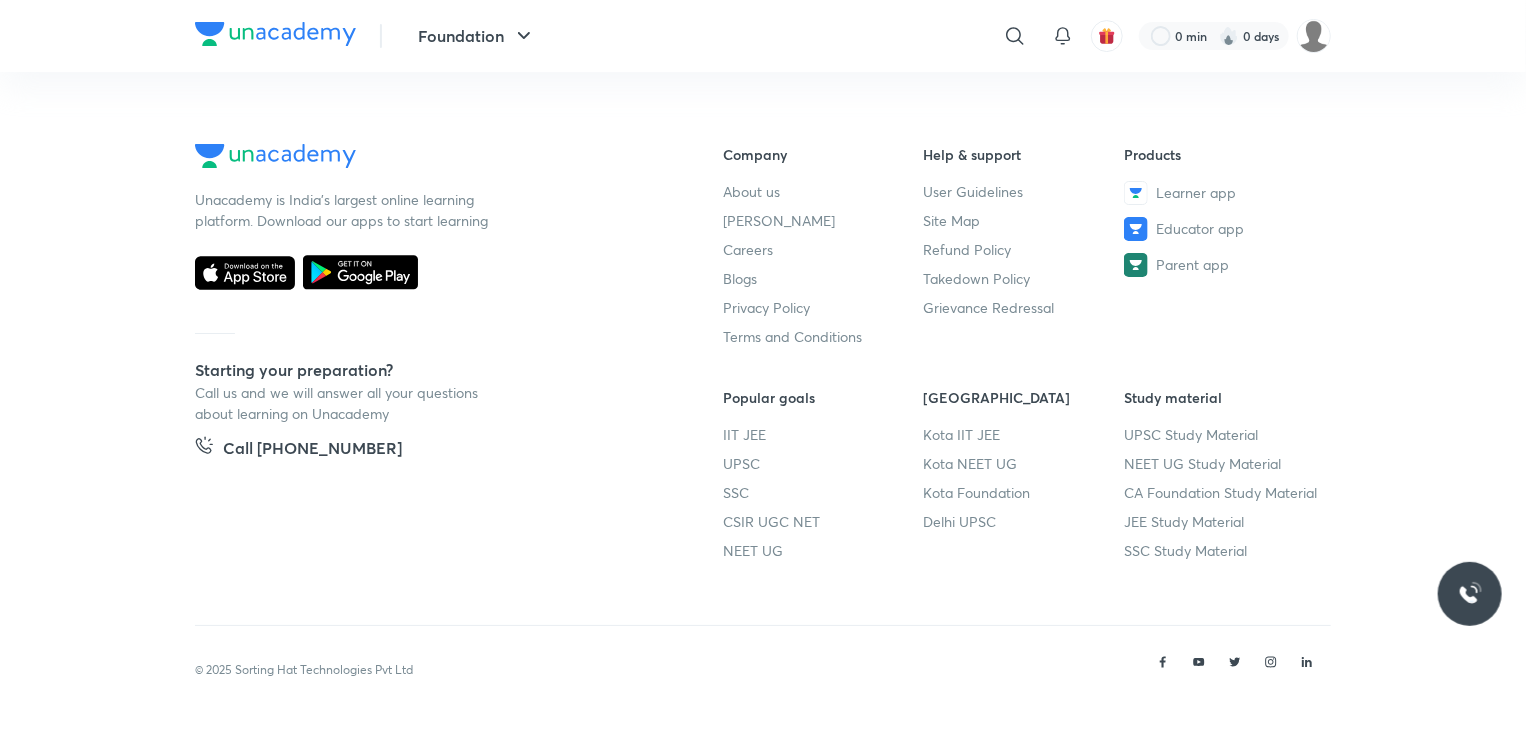 scroll, scrollTop: 0, scrollLeft: 0, axis: both 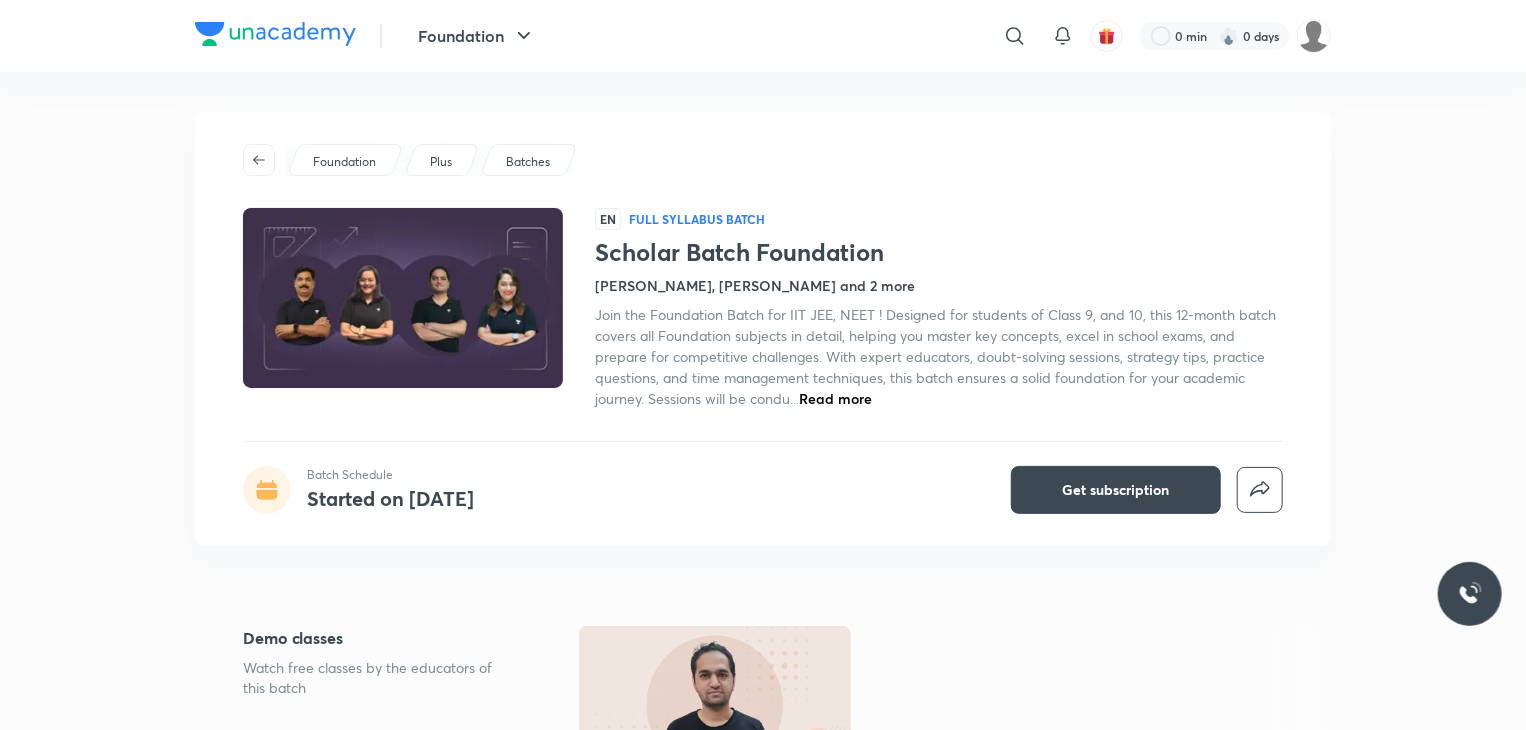 click on "Read more" at bounding box center (835, 398) 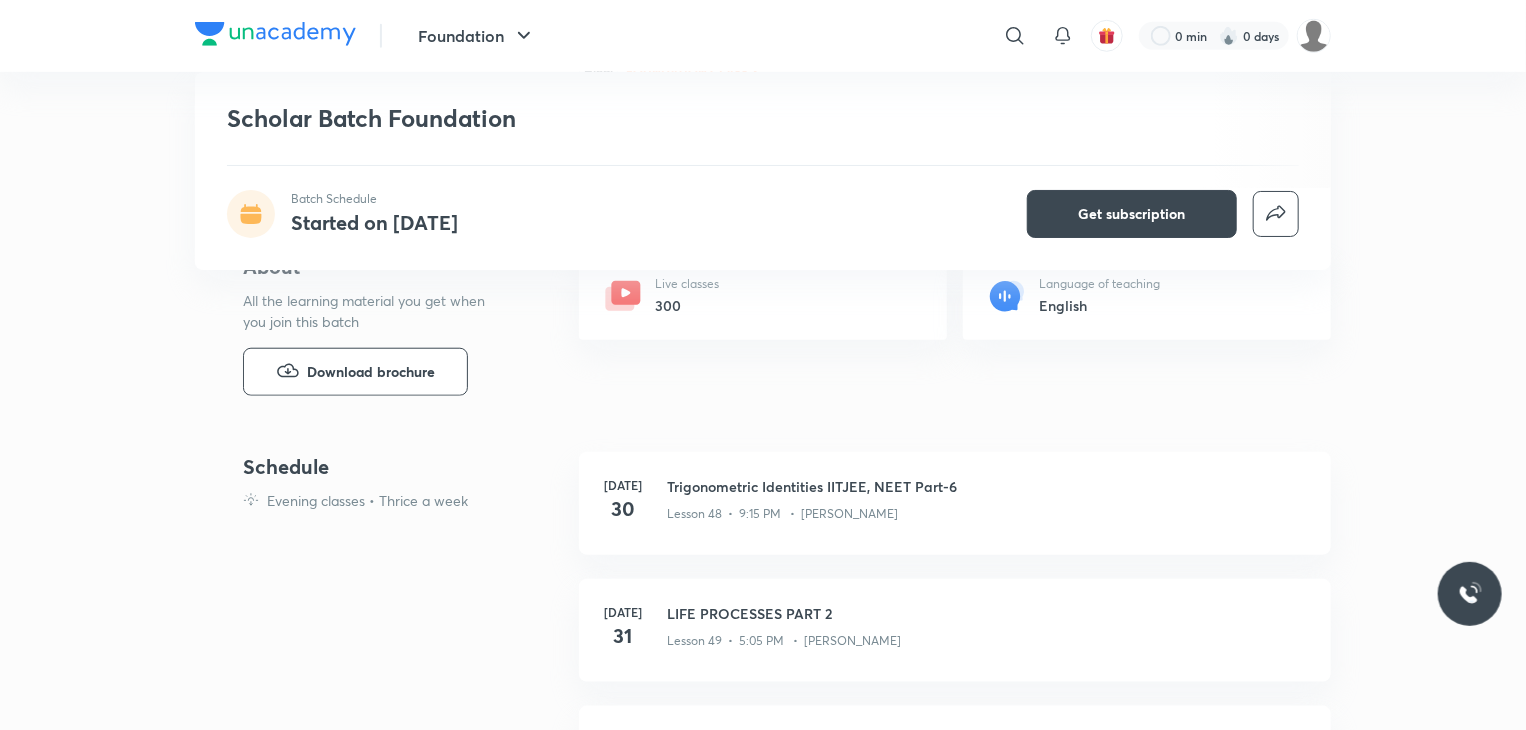 scroll, scrollTop: 752, scrollLeft: 0, axis: vertical 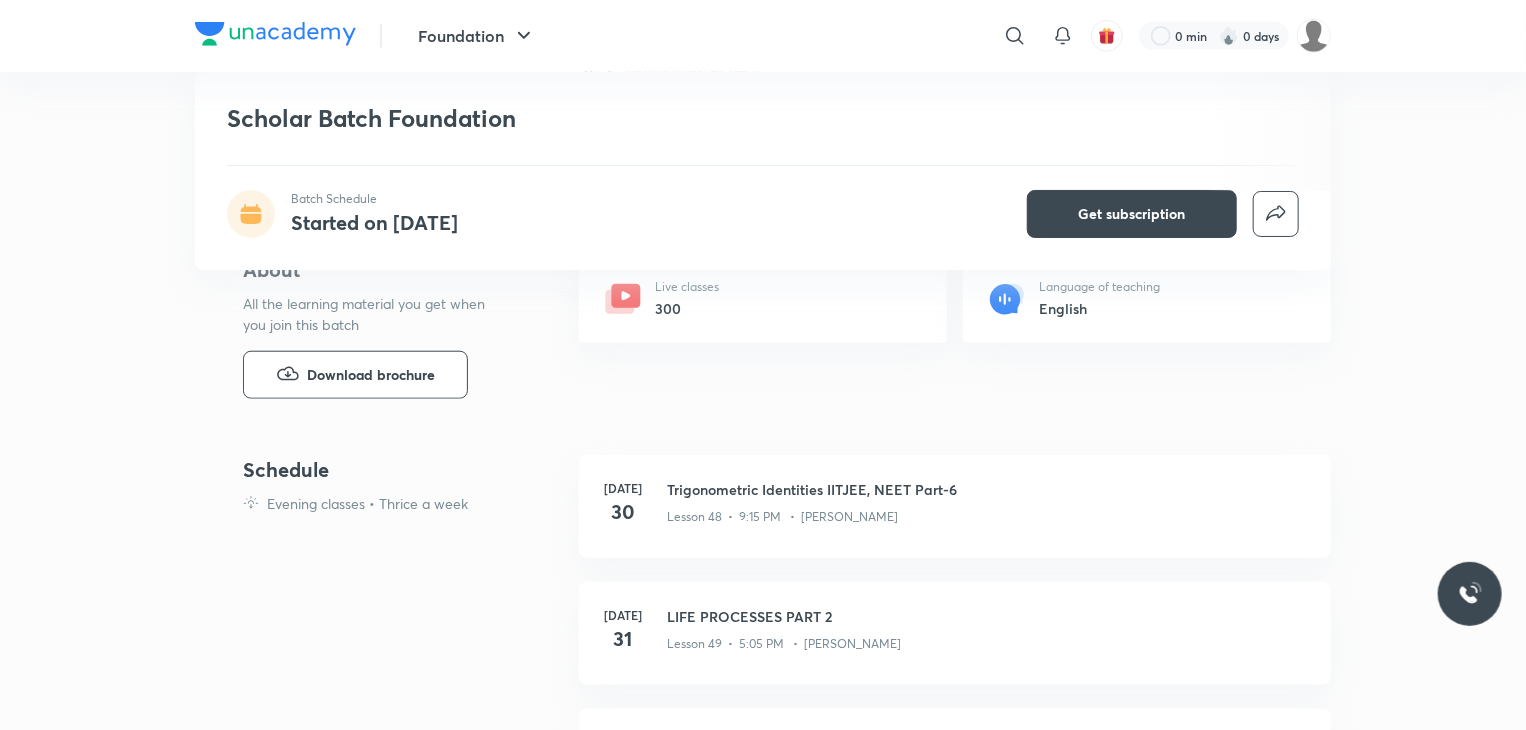 click on "Evening classes • Thrice a week" at bounding box center [367, 503] 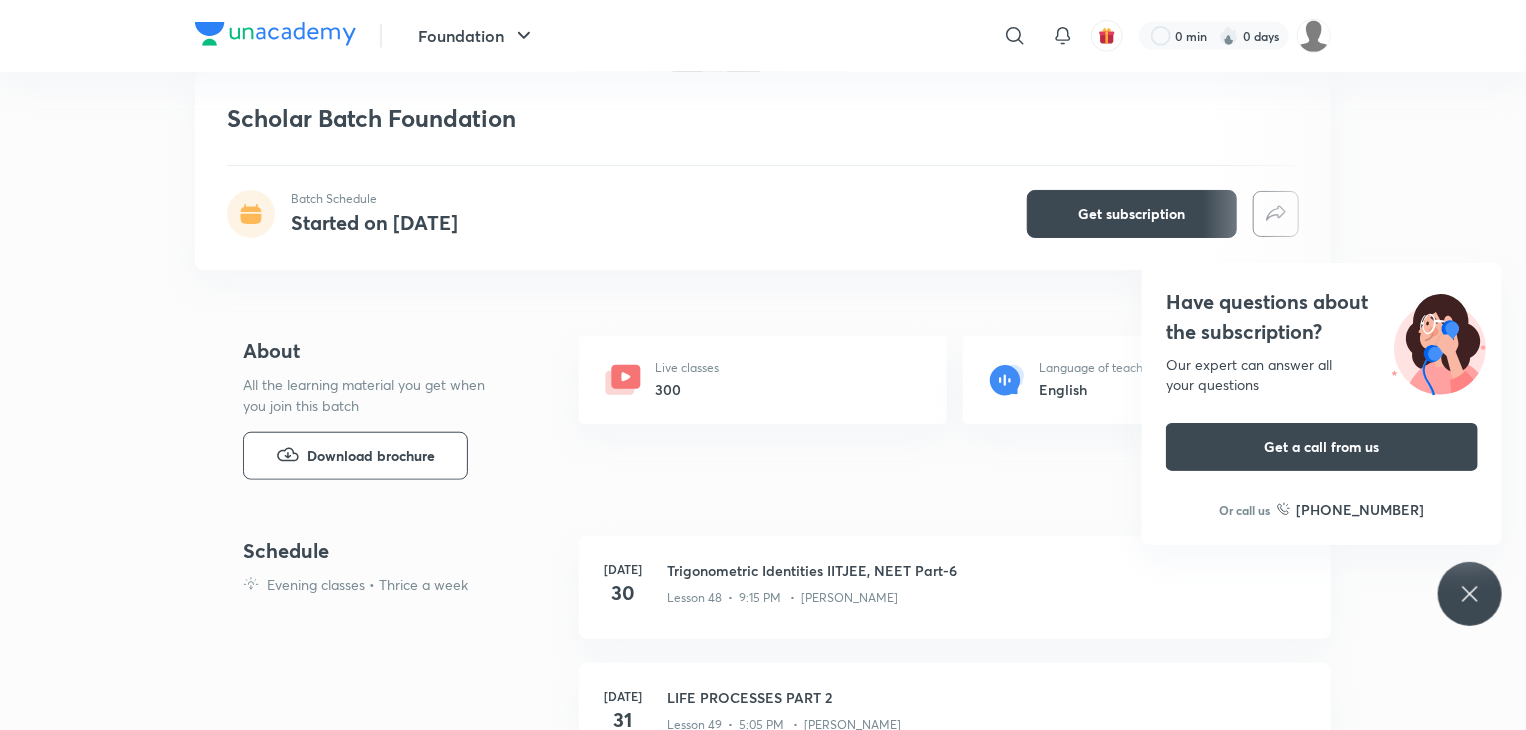 scroll, scrollTop: 676, scrollLeft: 0, axis: vertical 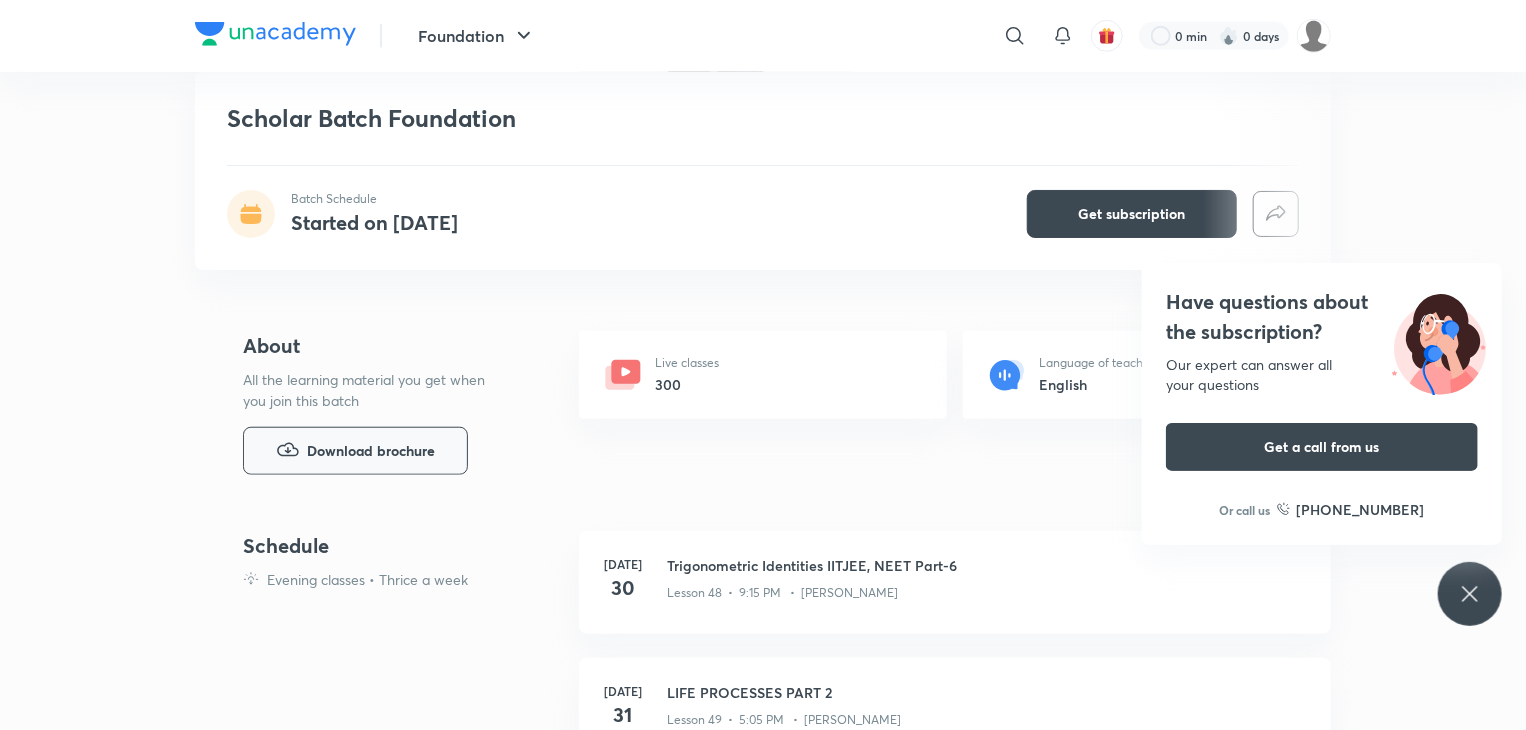 click on "Download brochure" at bounding box center (371, 451) 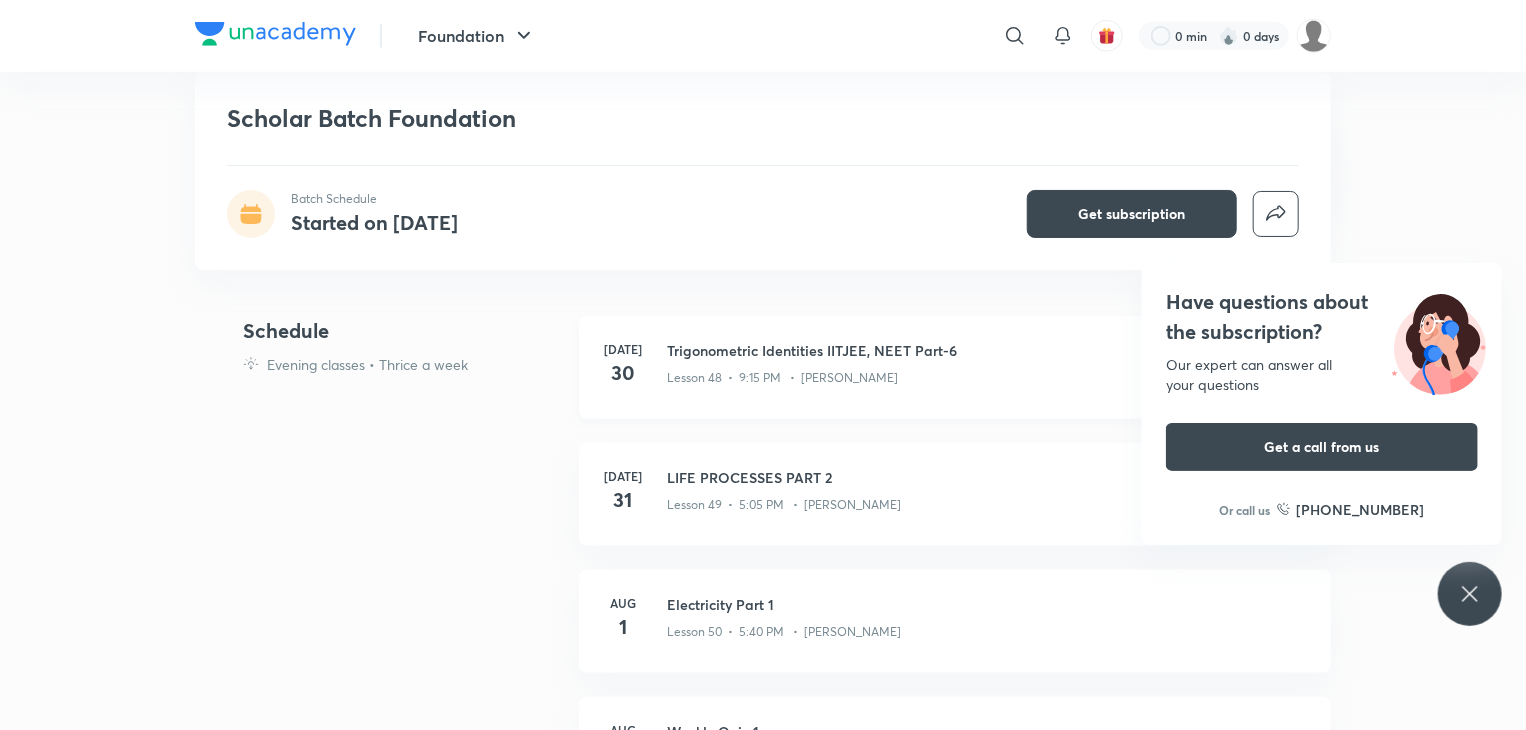 scroll, scrollTop: 888, scrollLeft: 0, axis: vertical 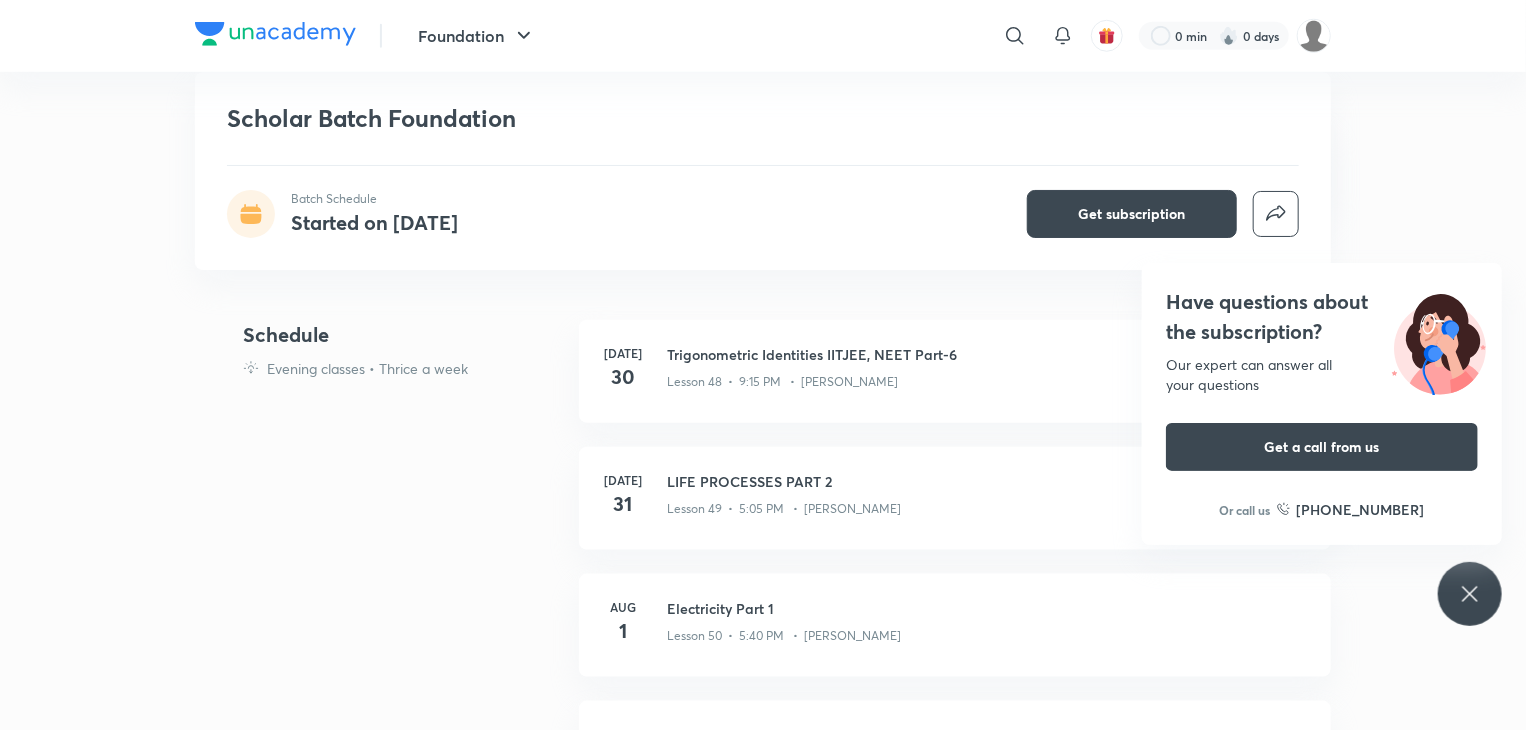 click on "Have questions about the subscription? Our expert can answer all your questions Get a call from us Or call us [PHONE_NUMBER]" at bounding box center [1470, 594] 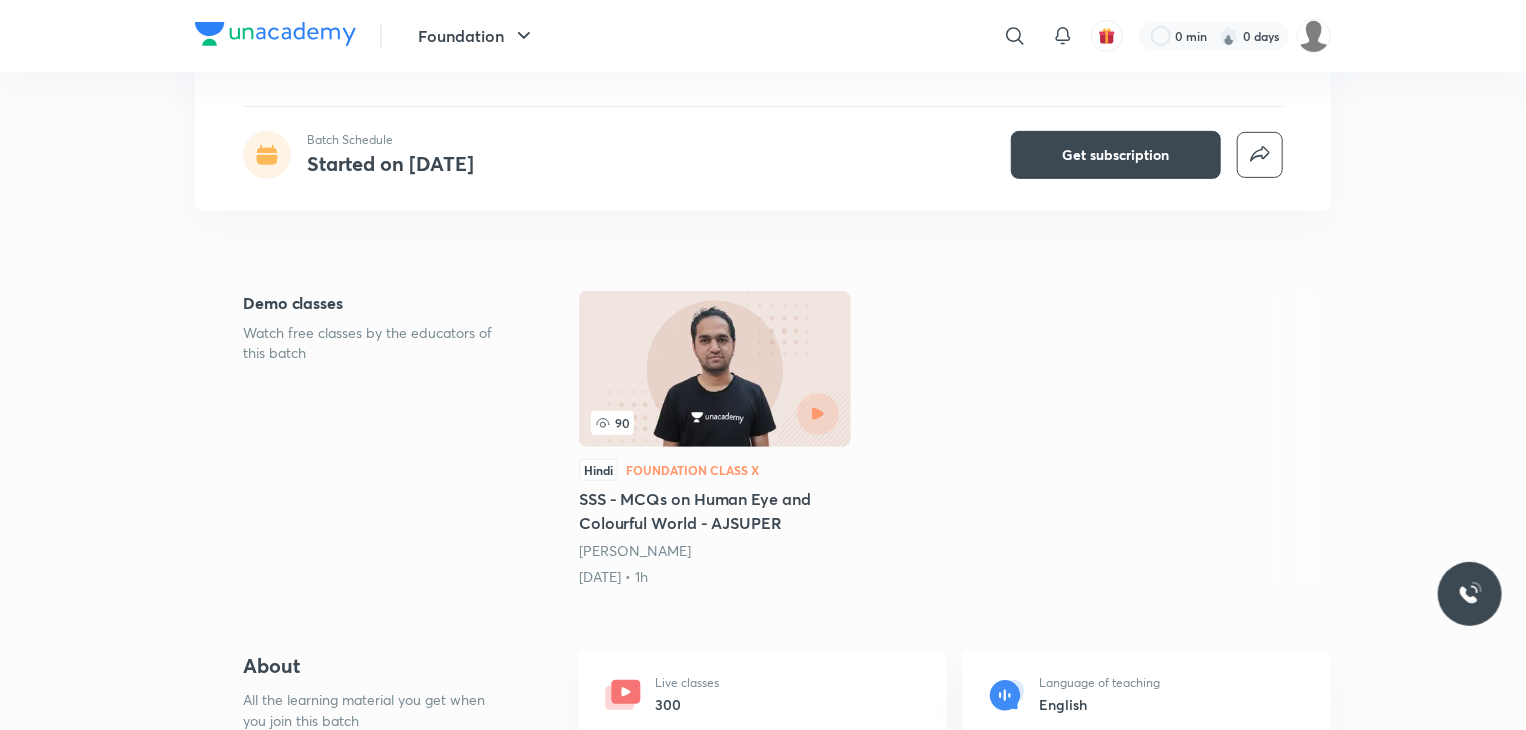 scroll, scrollTop: 0, scrollLeft: 0, axis: both 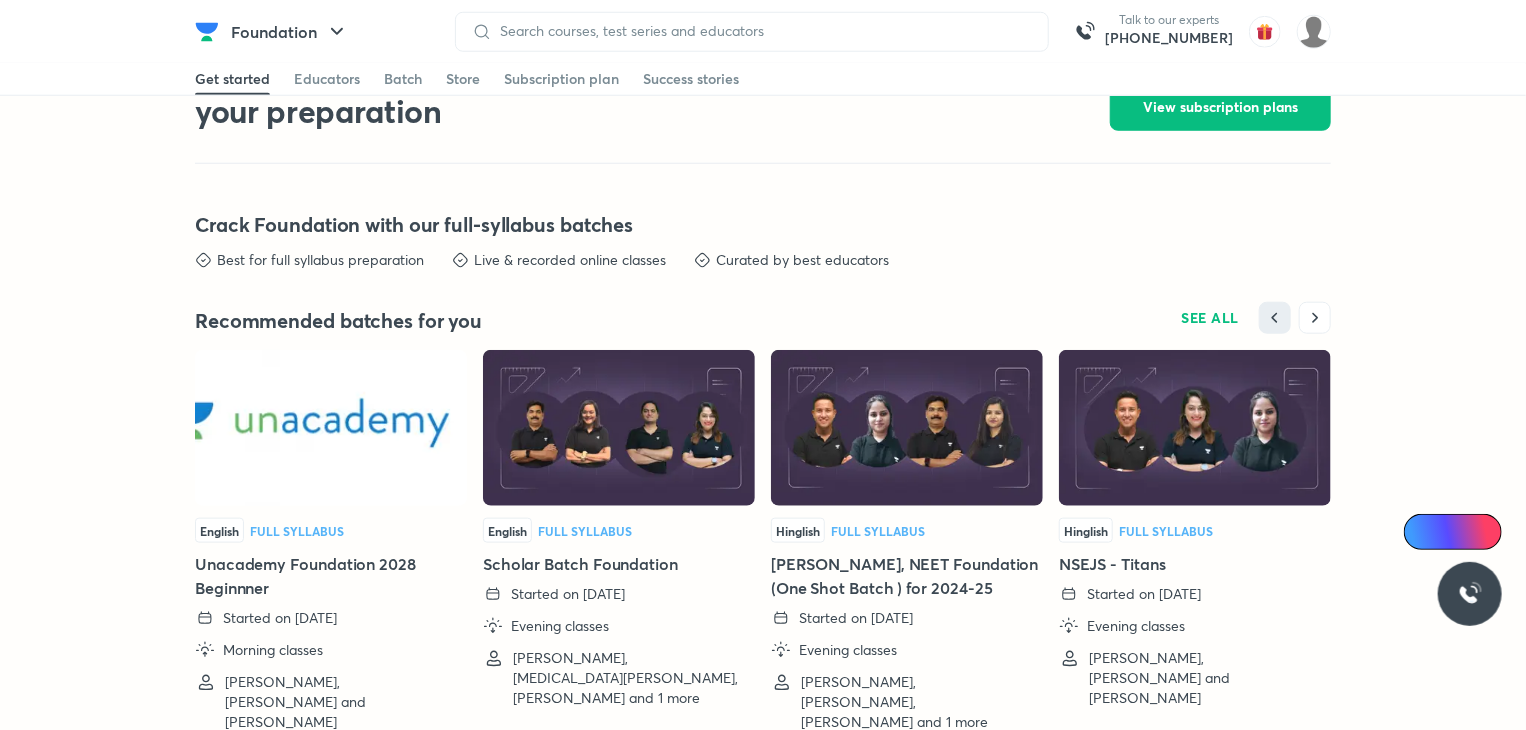 click at bounding box center (331, 428) 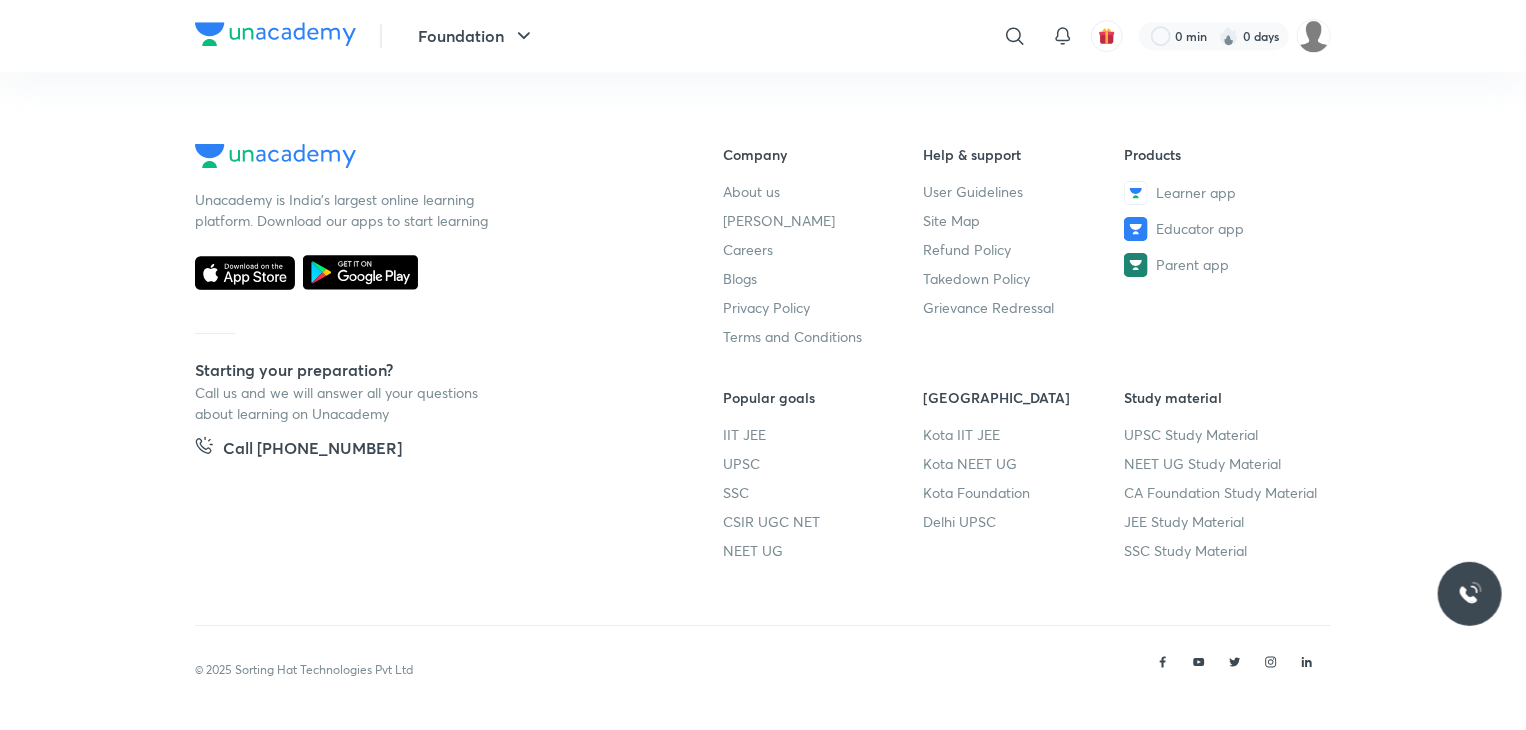 scroll, scrollTop: 0, scrollLeft: 0, axis: both 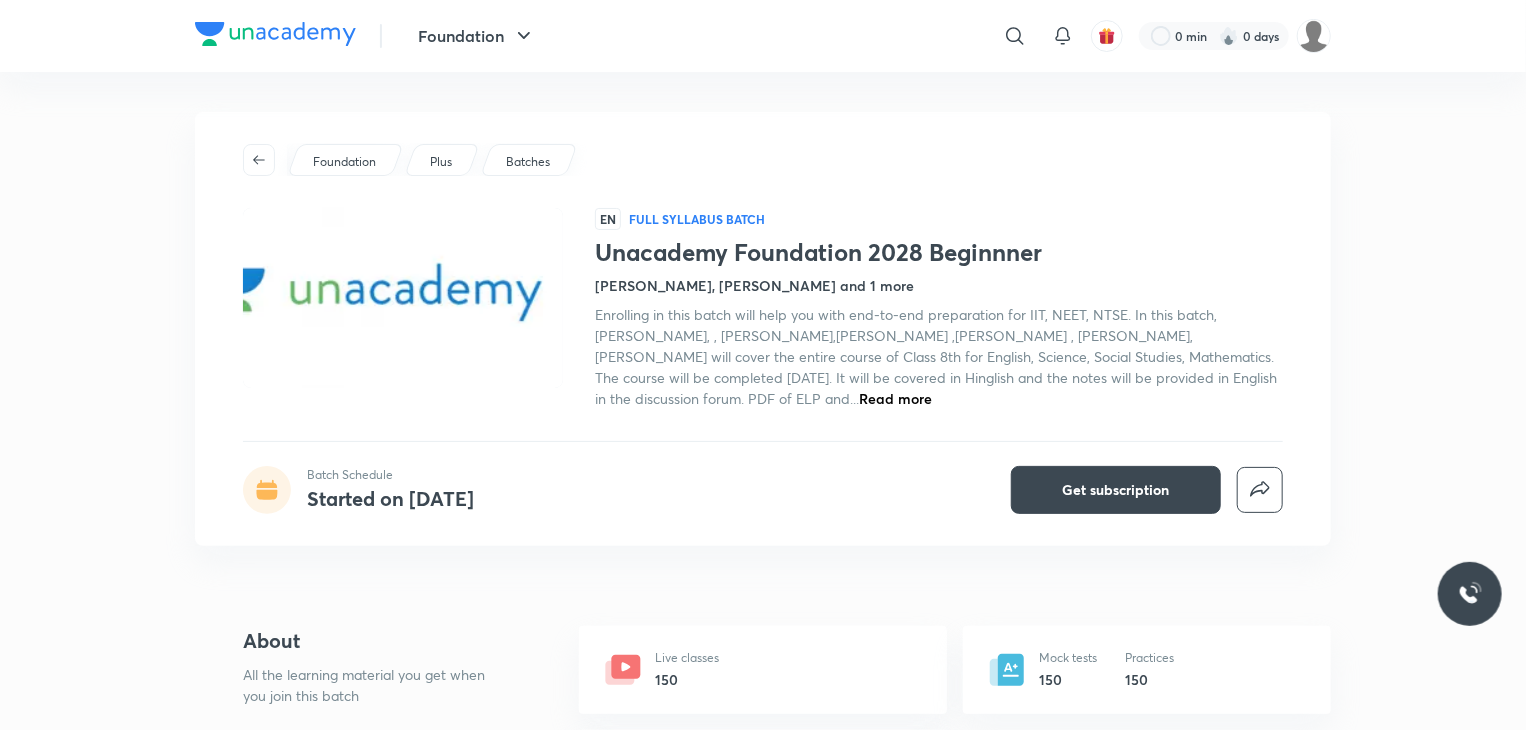 click on "Read more" at bounding box center (895, 398) 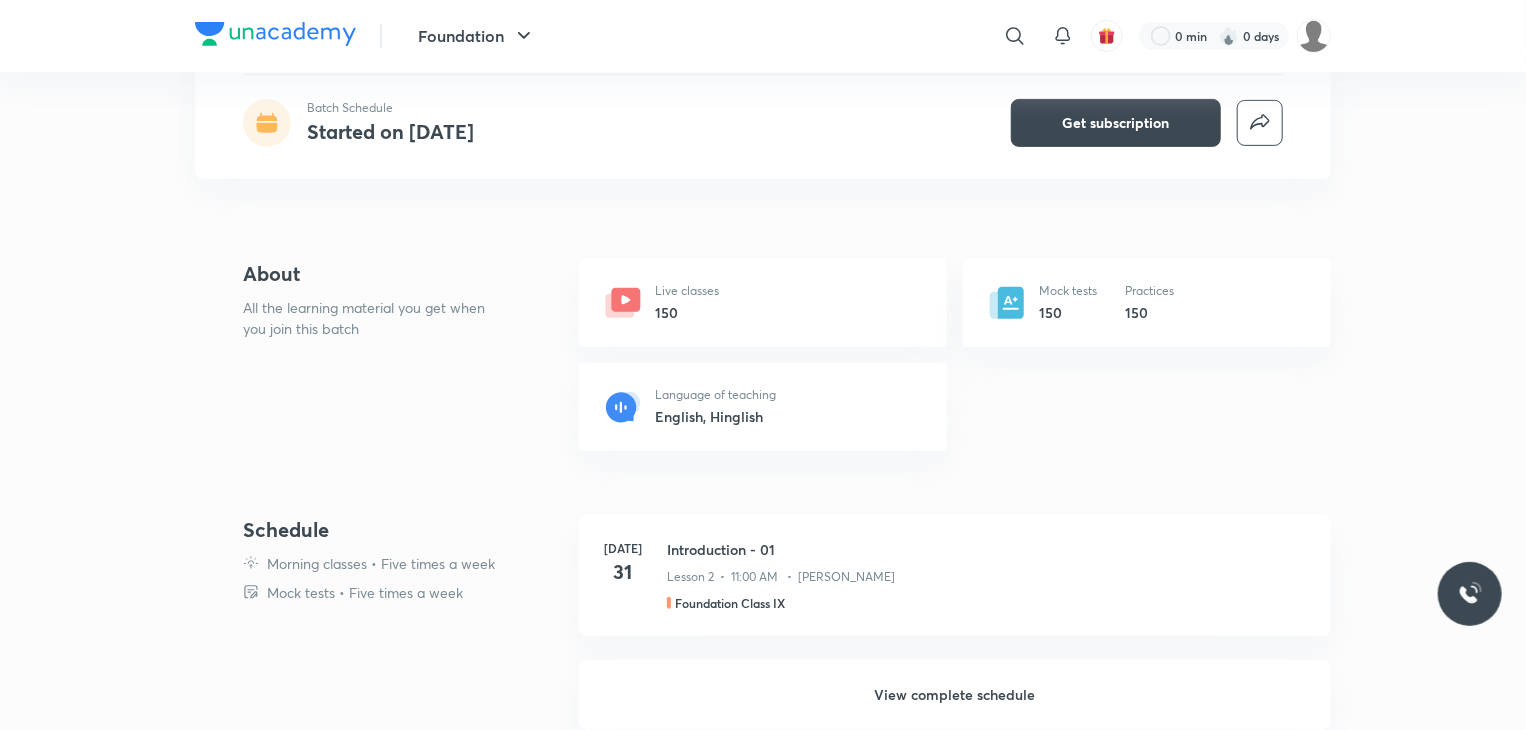 scroll, scrollTop: 0, scrollLeft: 0, axis: both 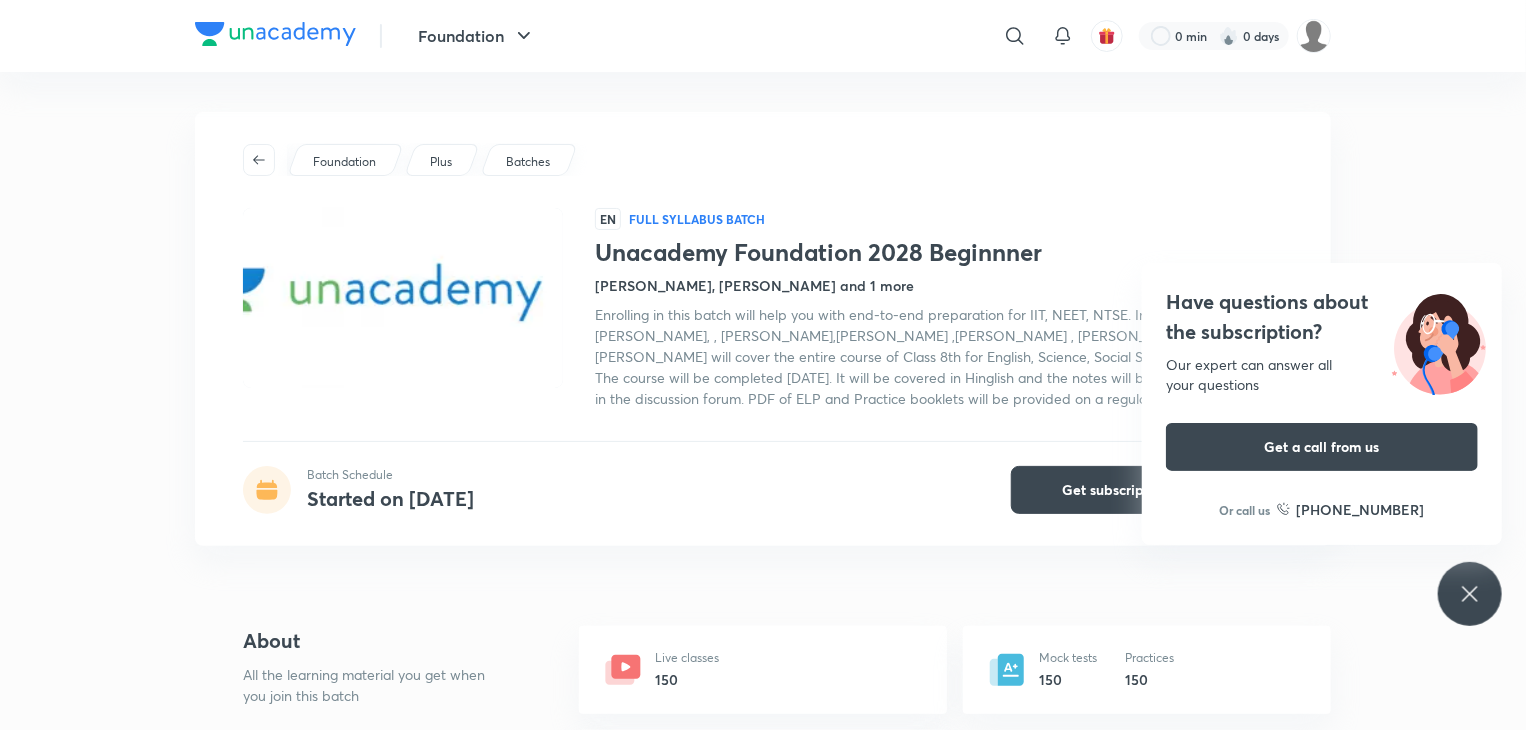 click 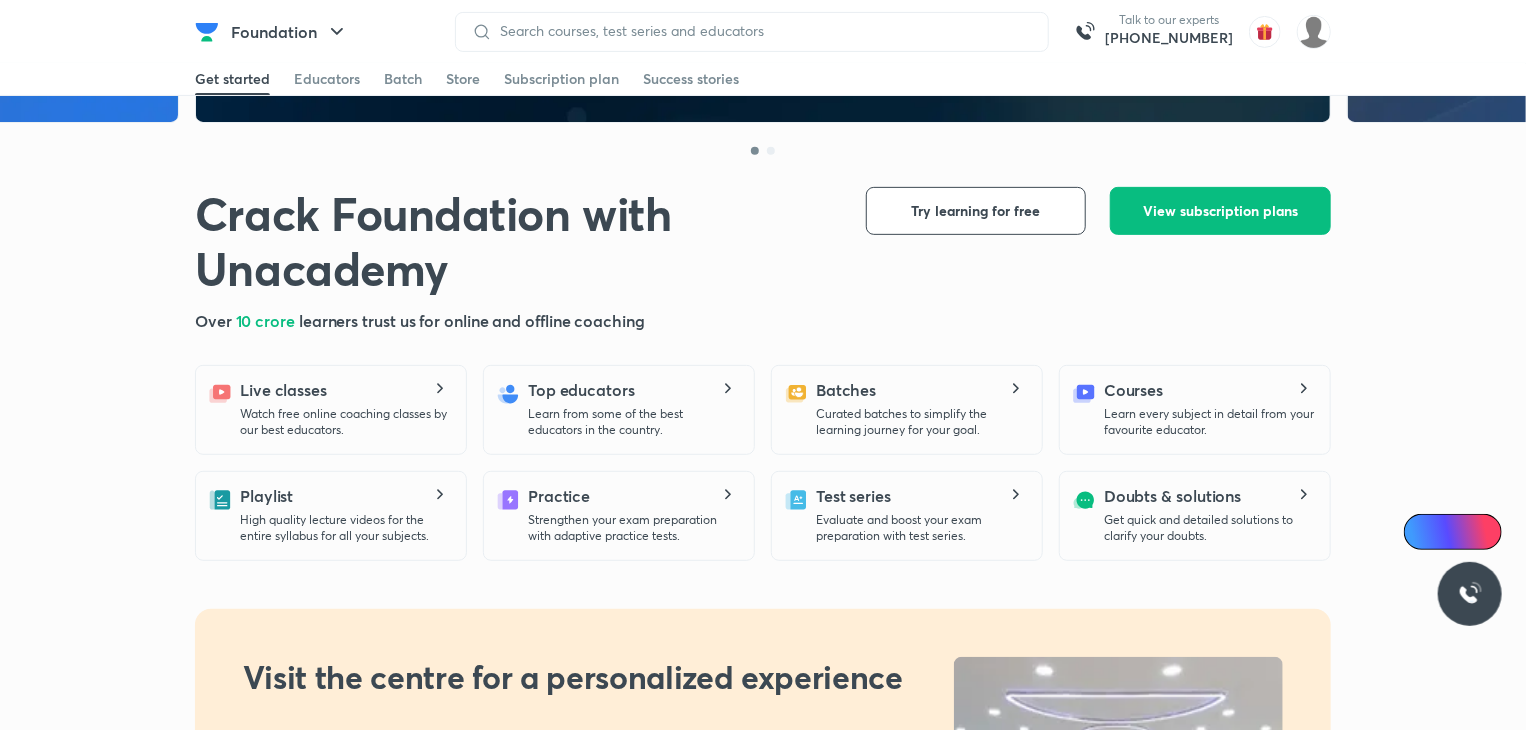 scroll, scrollTop: 0, scrollLeft: 0, axis: both 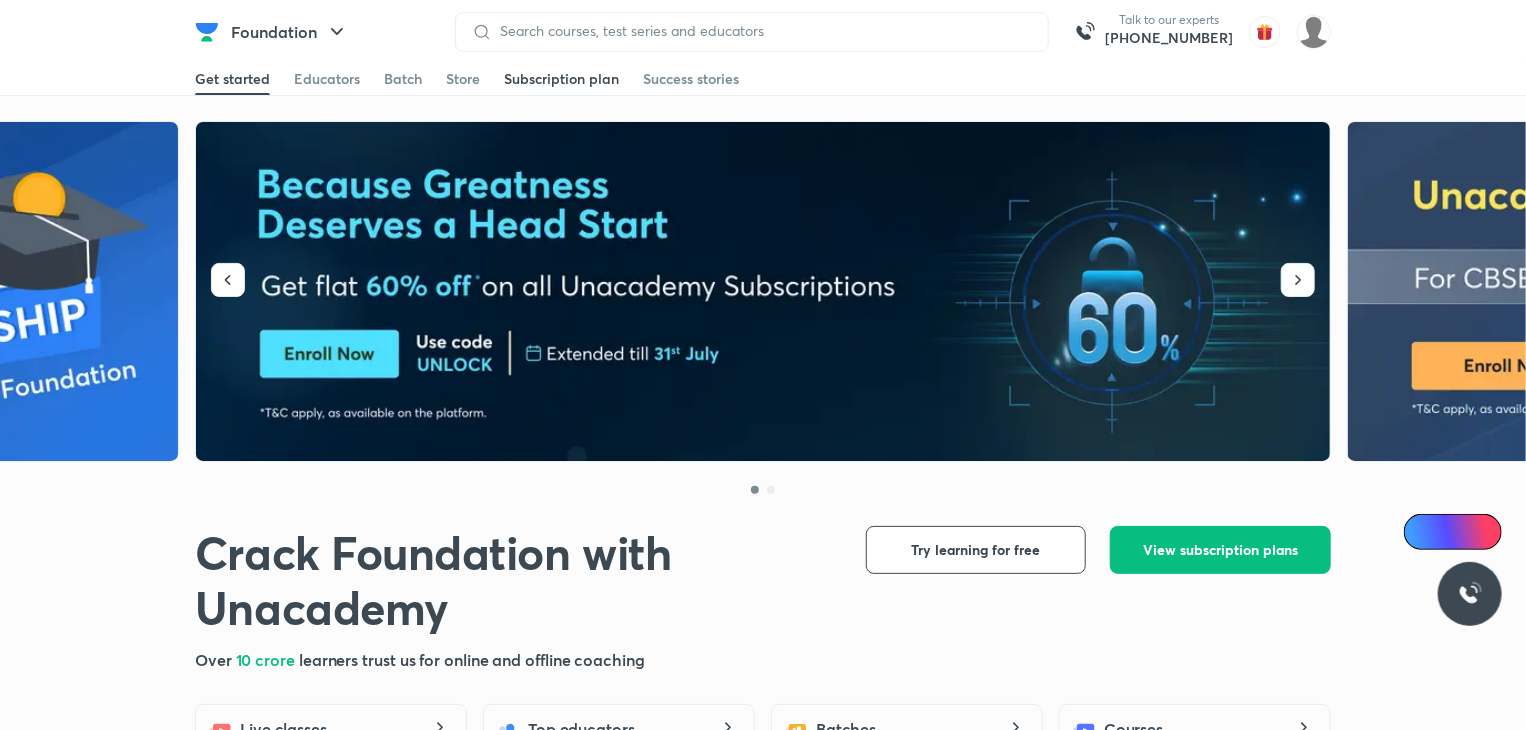 click on "Subscription plan" at bounding box center [561, 79] 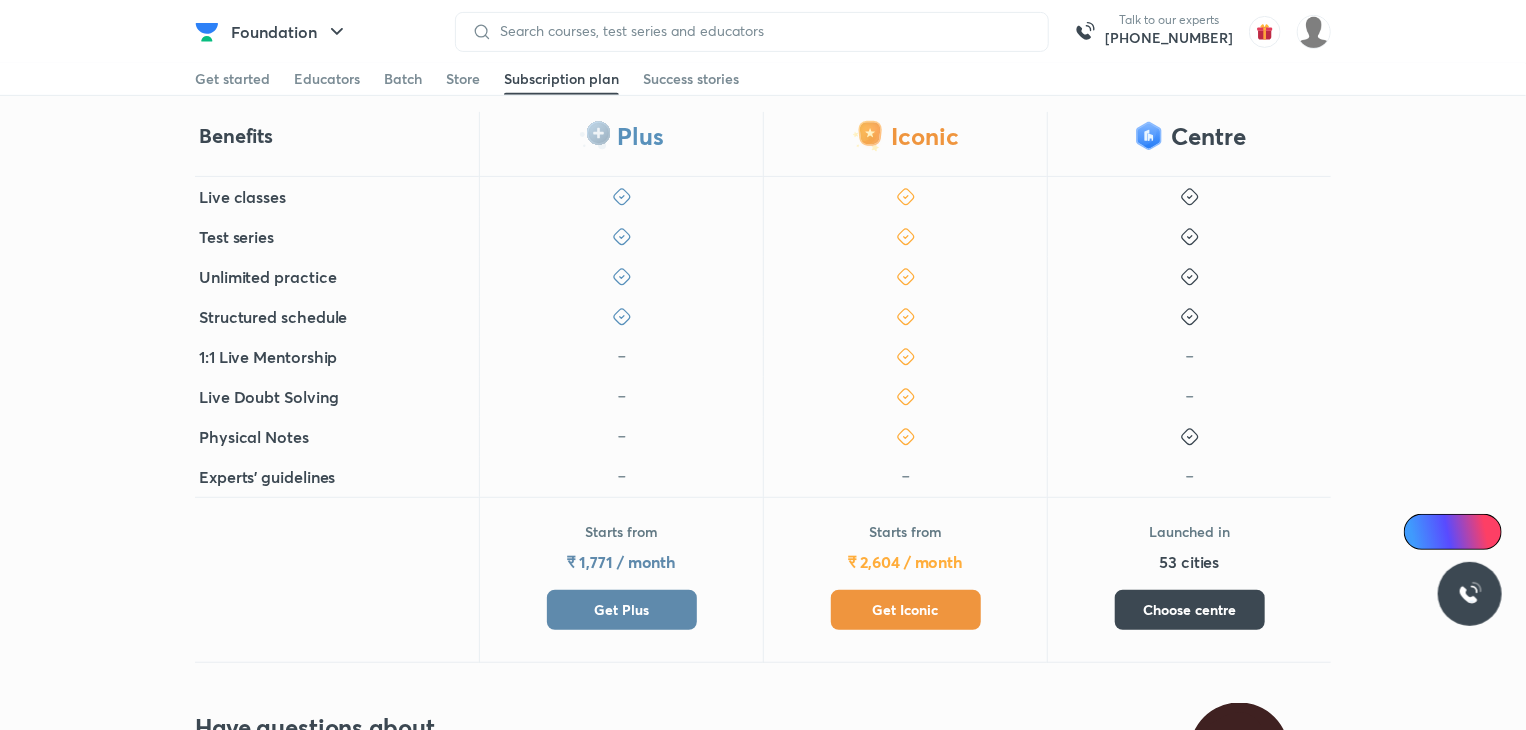 scroll, scrollTop: 399, scrollLeft: 0, axis: vertical 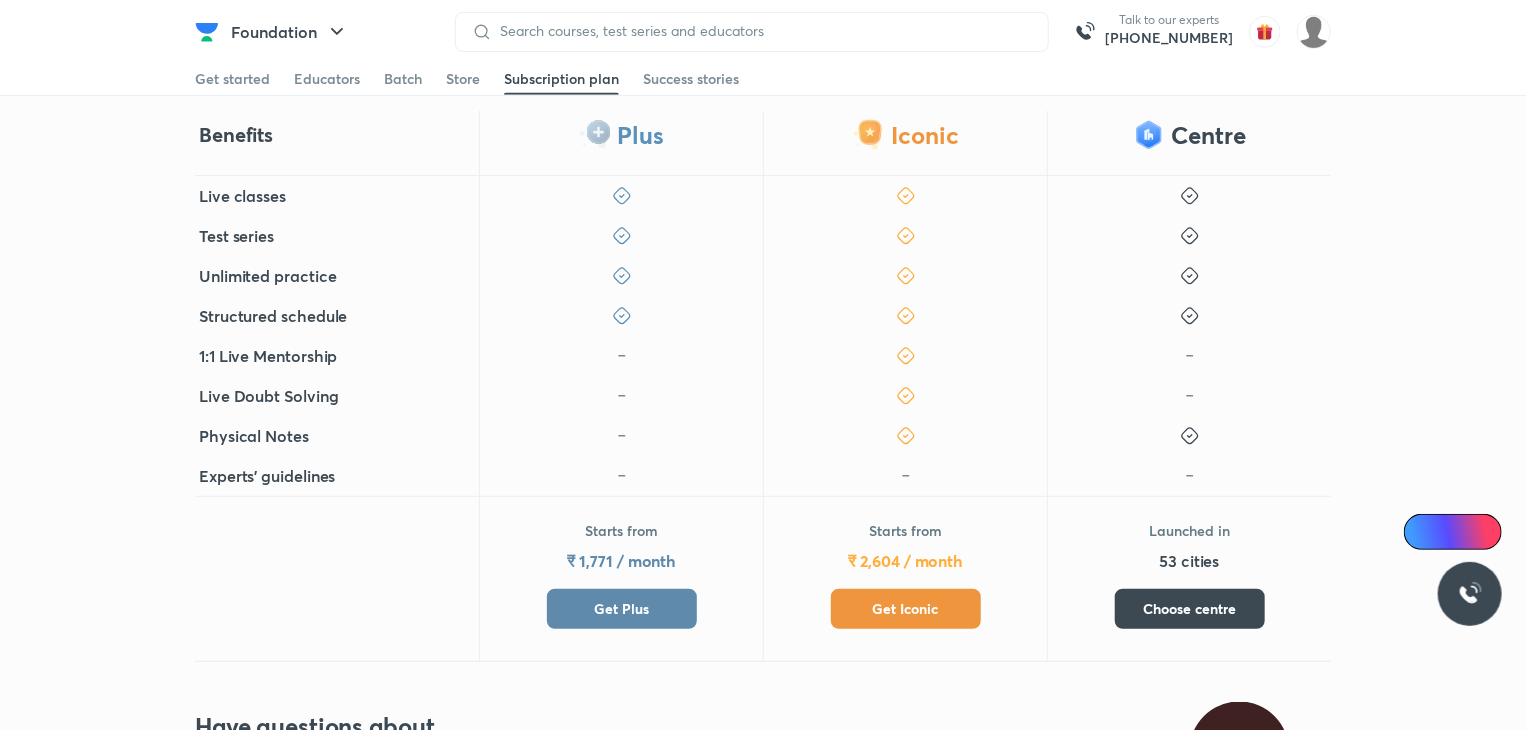 click on "Get Iconic" at bounding box center [906, 609] 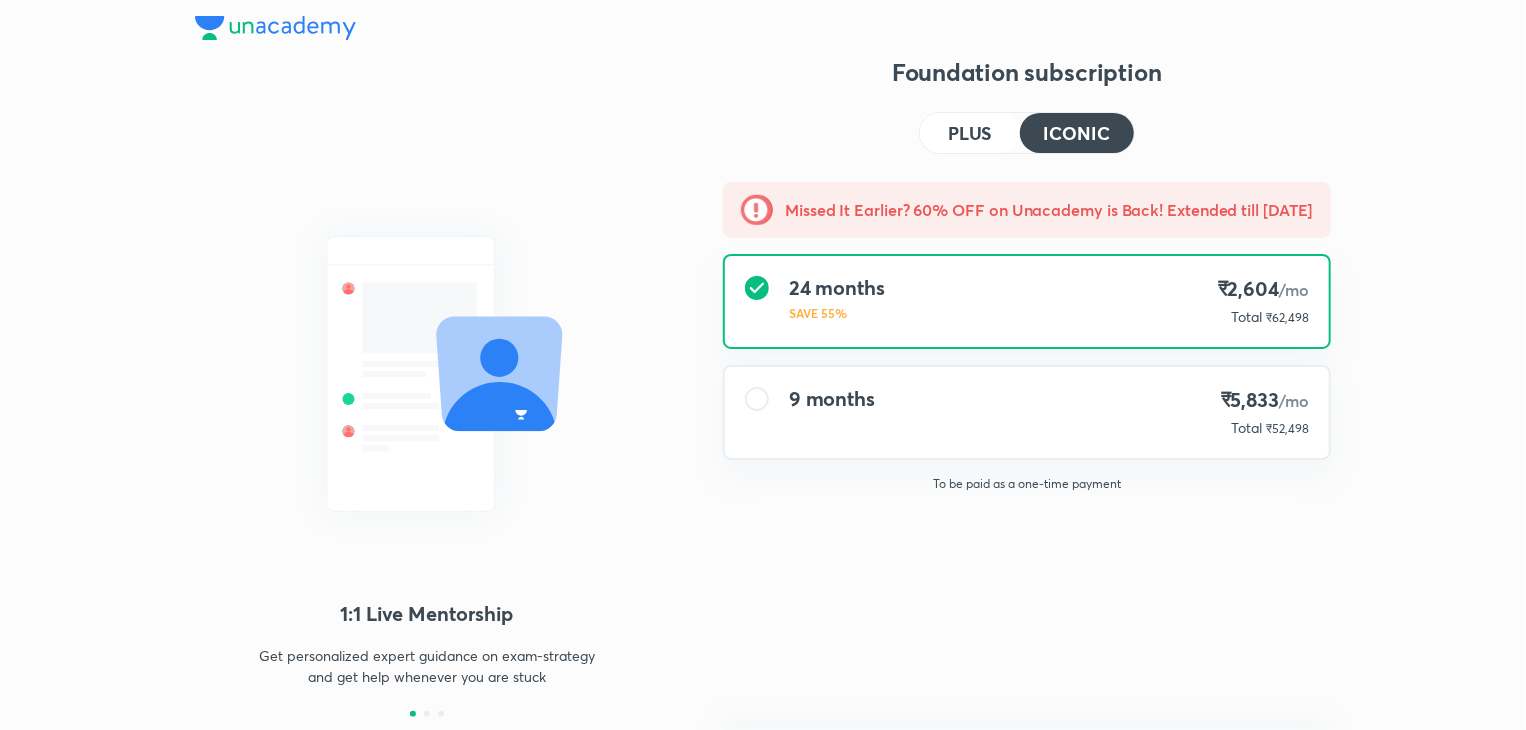 scroll, scrollTop: 0, scrollLeft: 0, axis: both 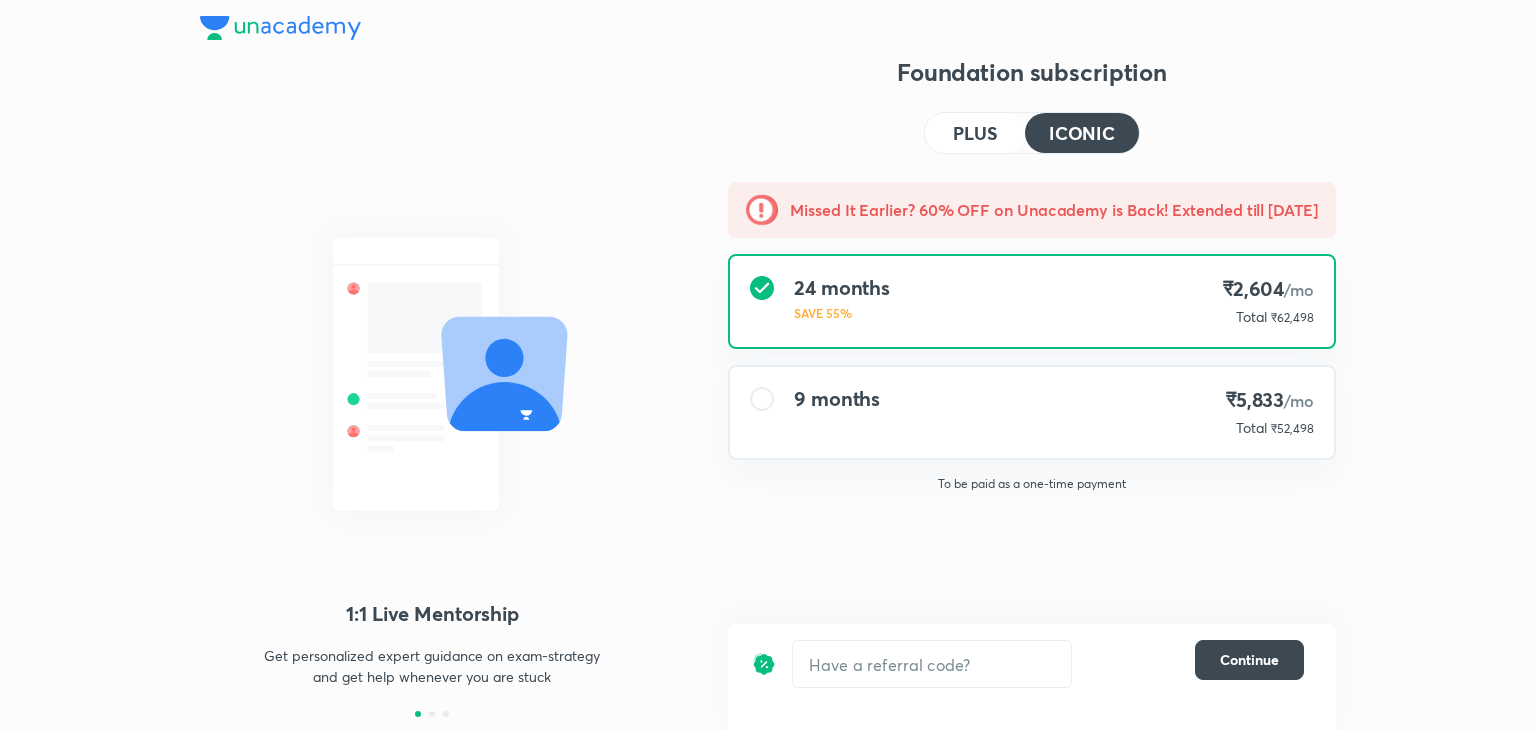 click on "PLUS" at bounding box center [975, 133] 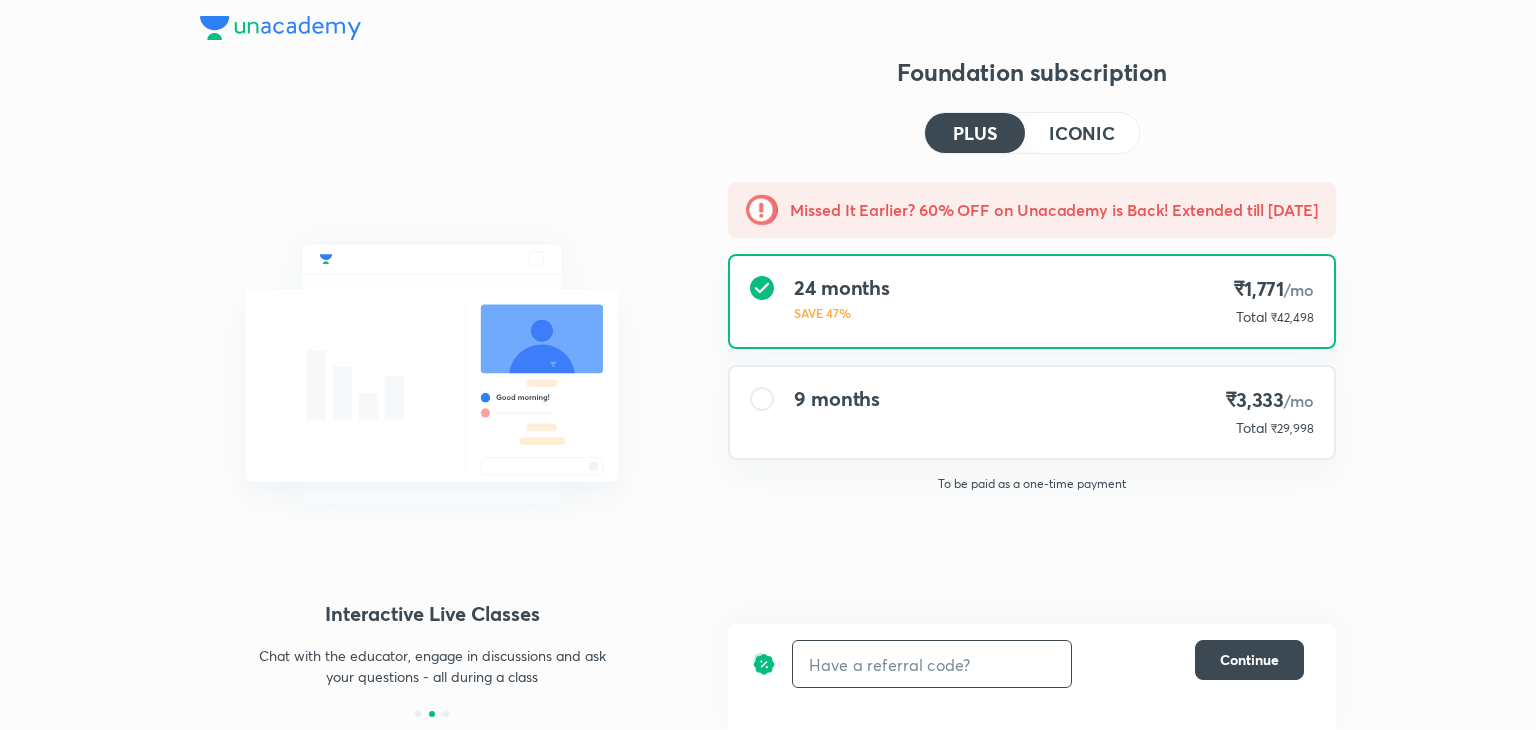 click at bounding box center (932, 664) 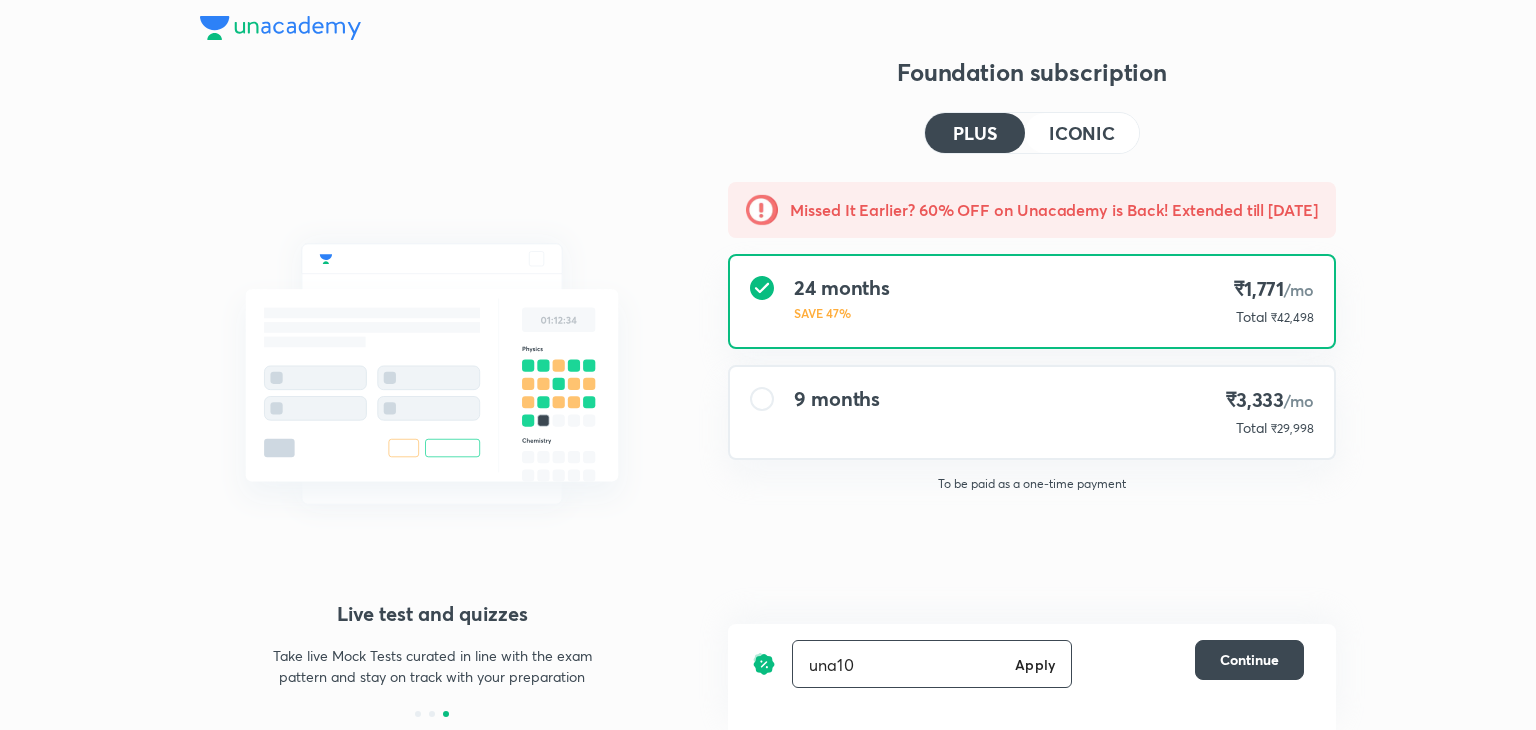 type on "una10" 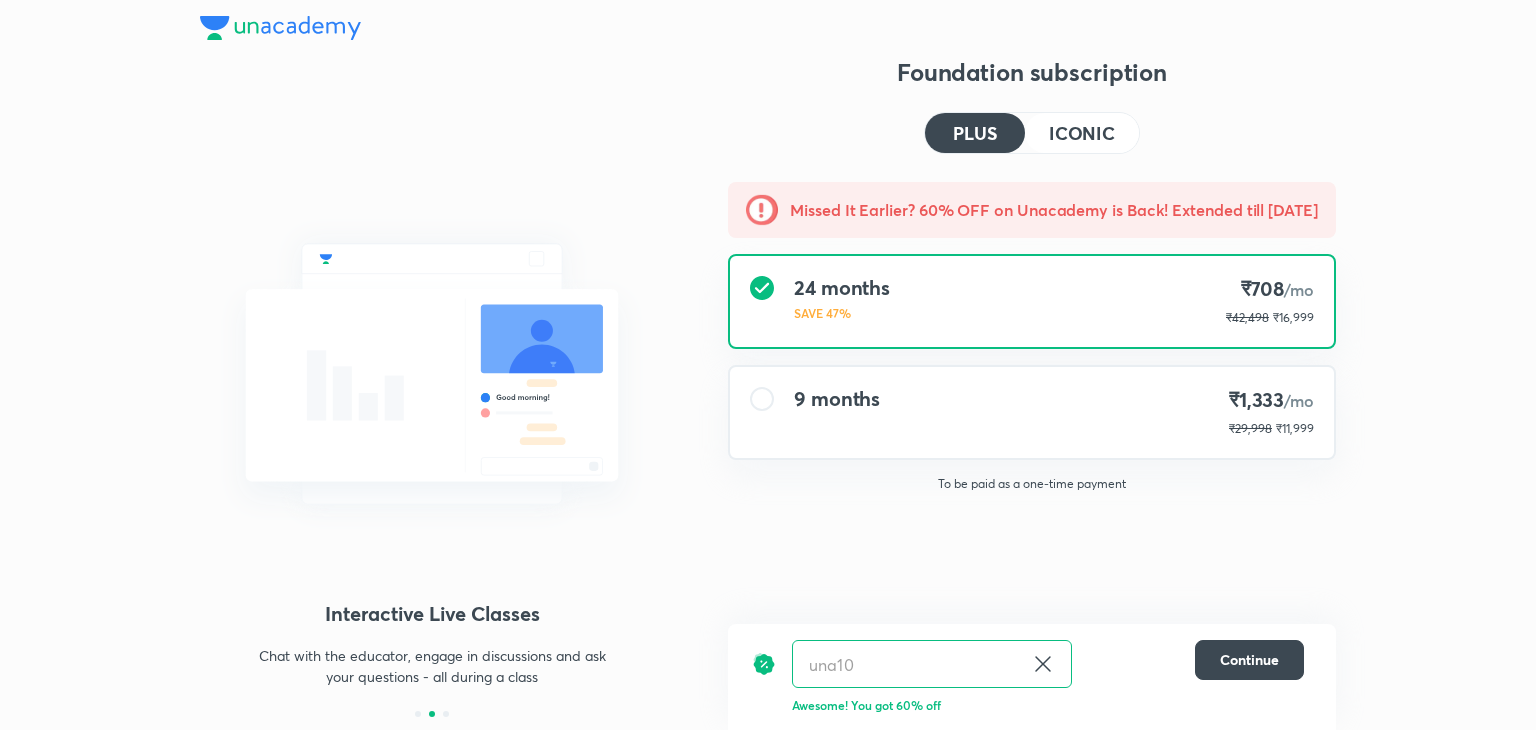 click on "ICONIC" at bounding box center (1082, 133) 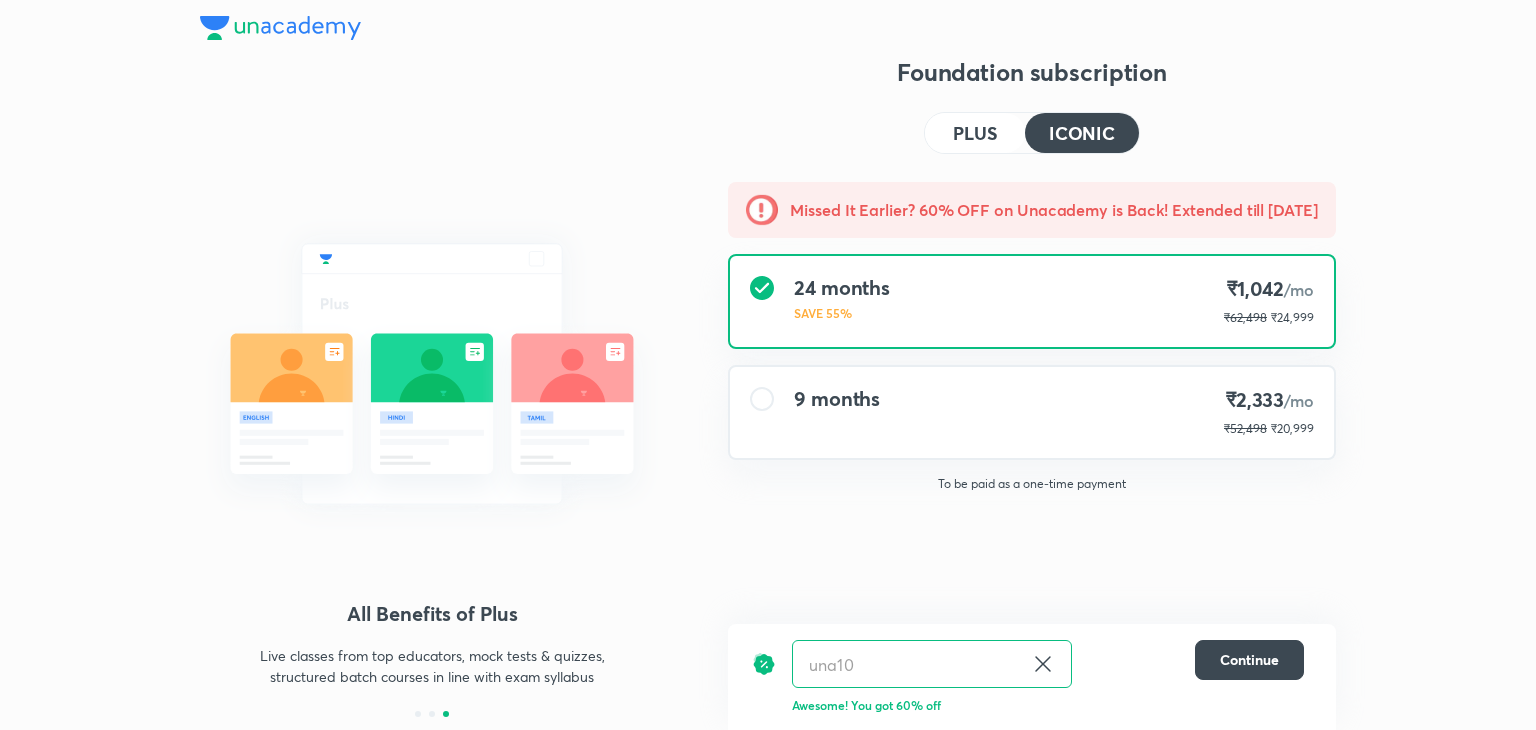 click on "PLUS" at bounding box center (975, 133) 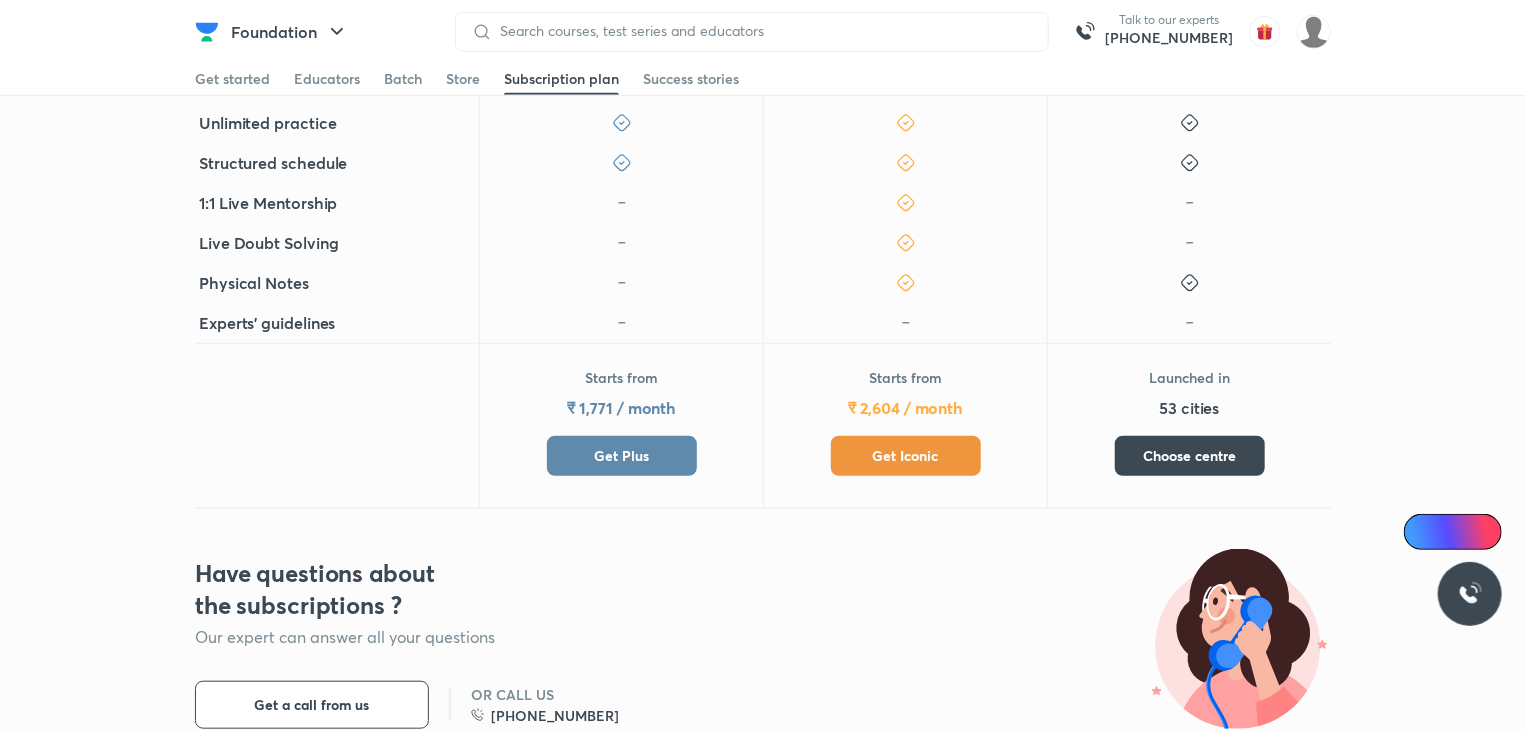 scroll, scrollTop: 559, scrollLeft: 0, axis: vertical 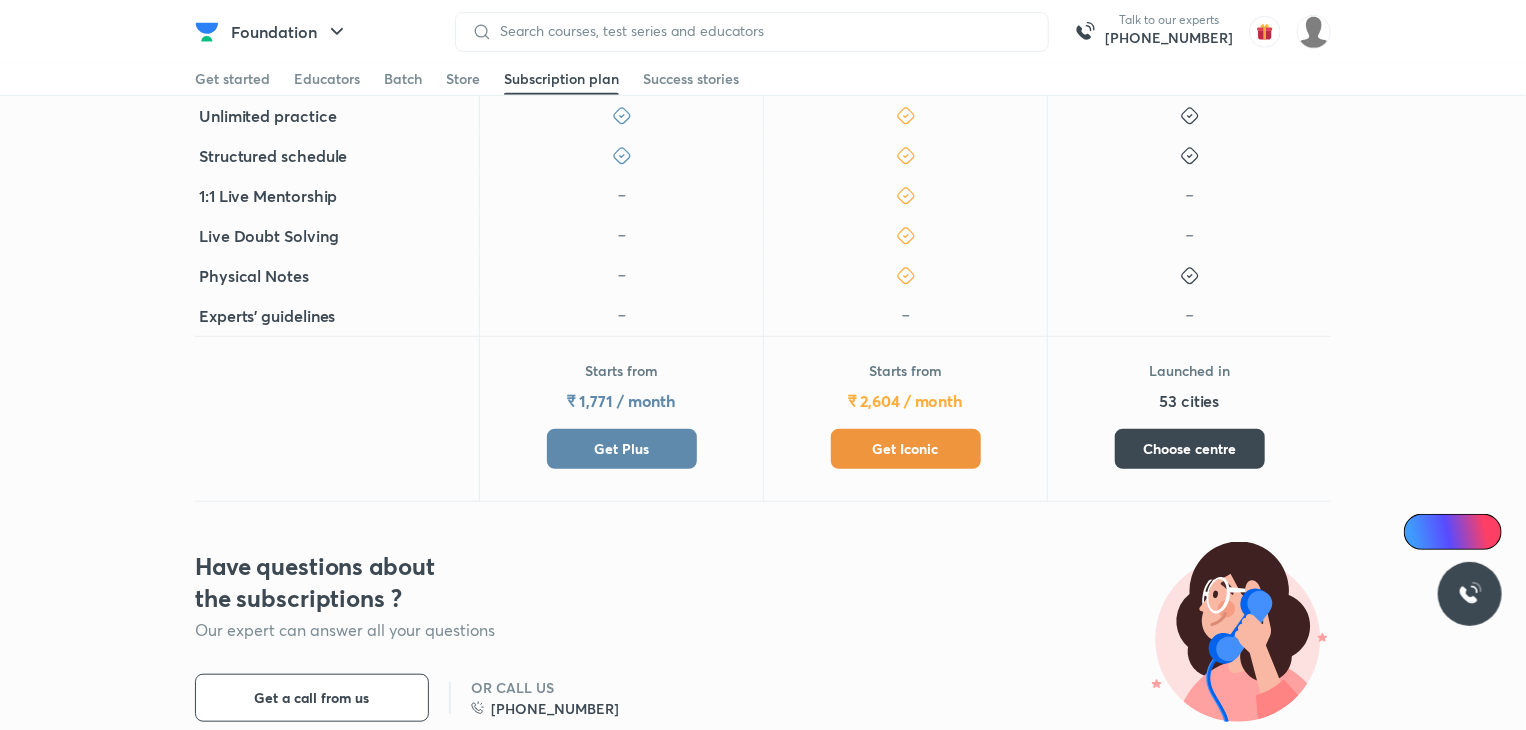 click on "Get Iconic" at bounding box center (906, 449) 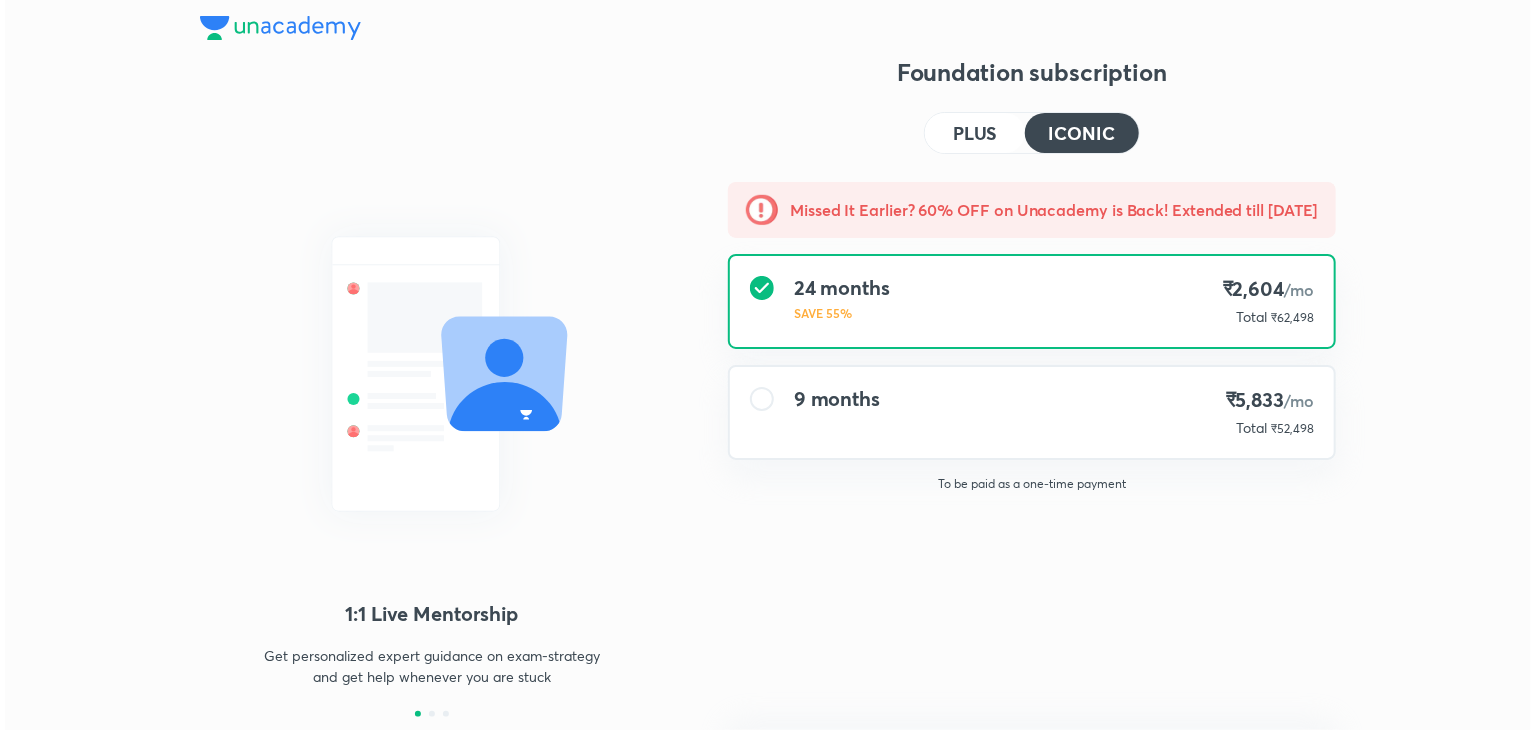 scroll, scrollTop: 0, scrollLeft: 0, axis: both 